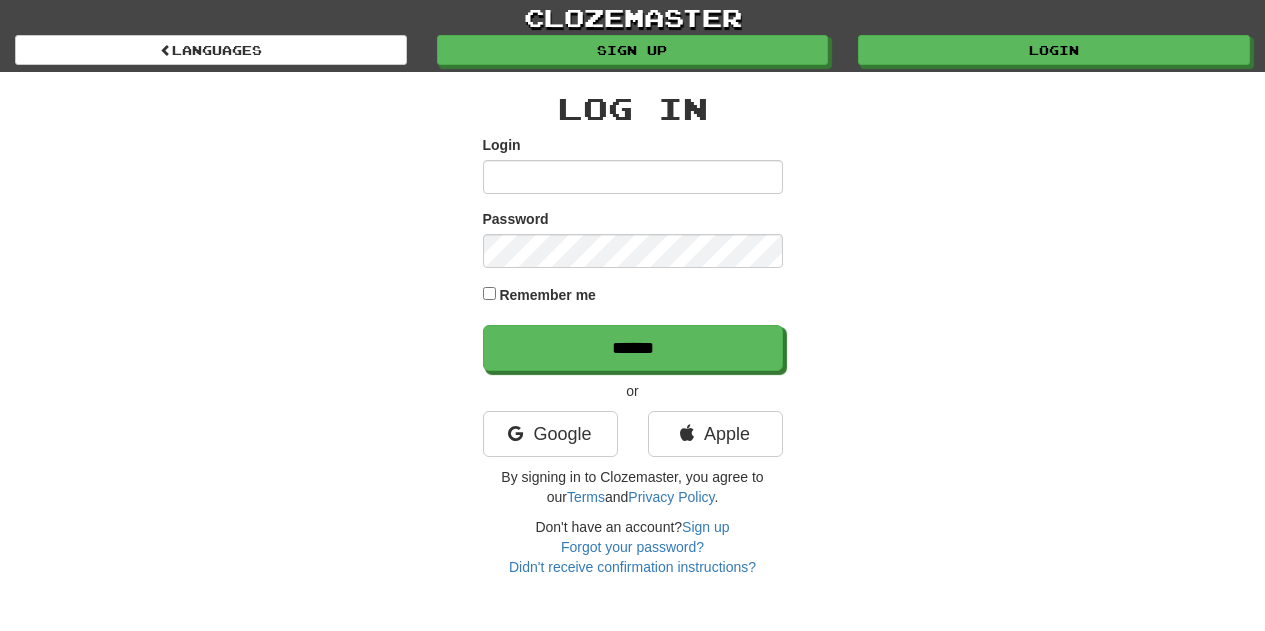 scroll, scrollTop: 0, scrollLeft: 0, axis: both 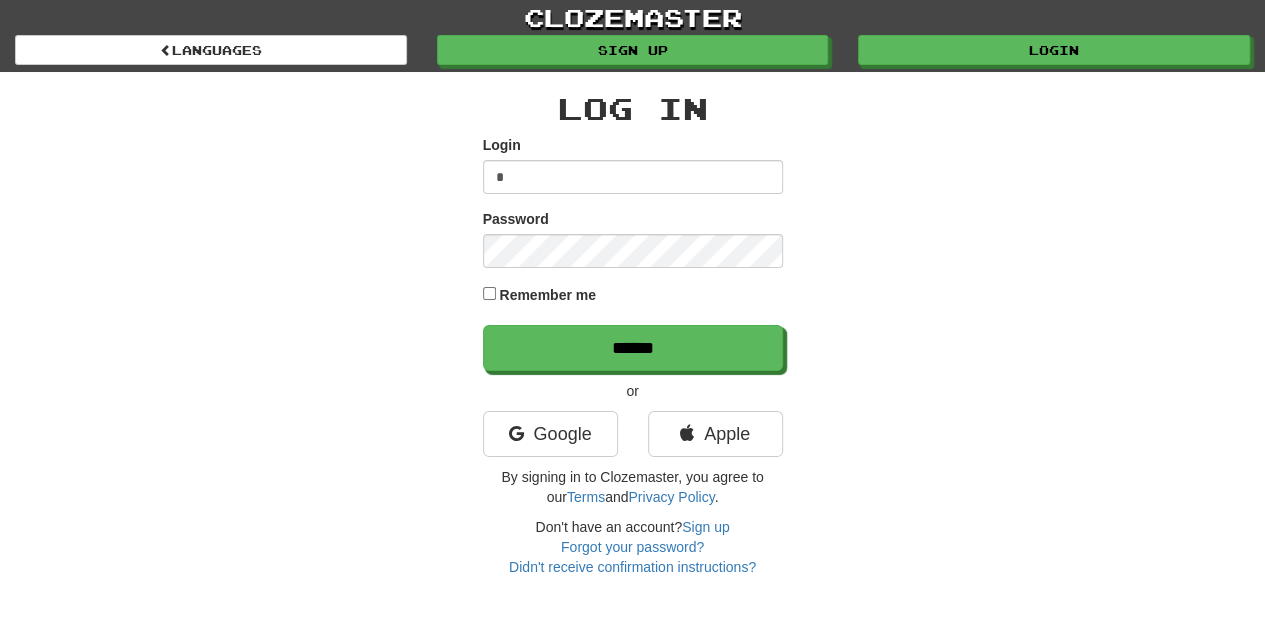 type on "**********" 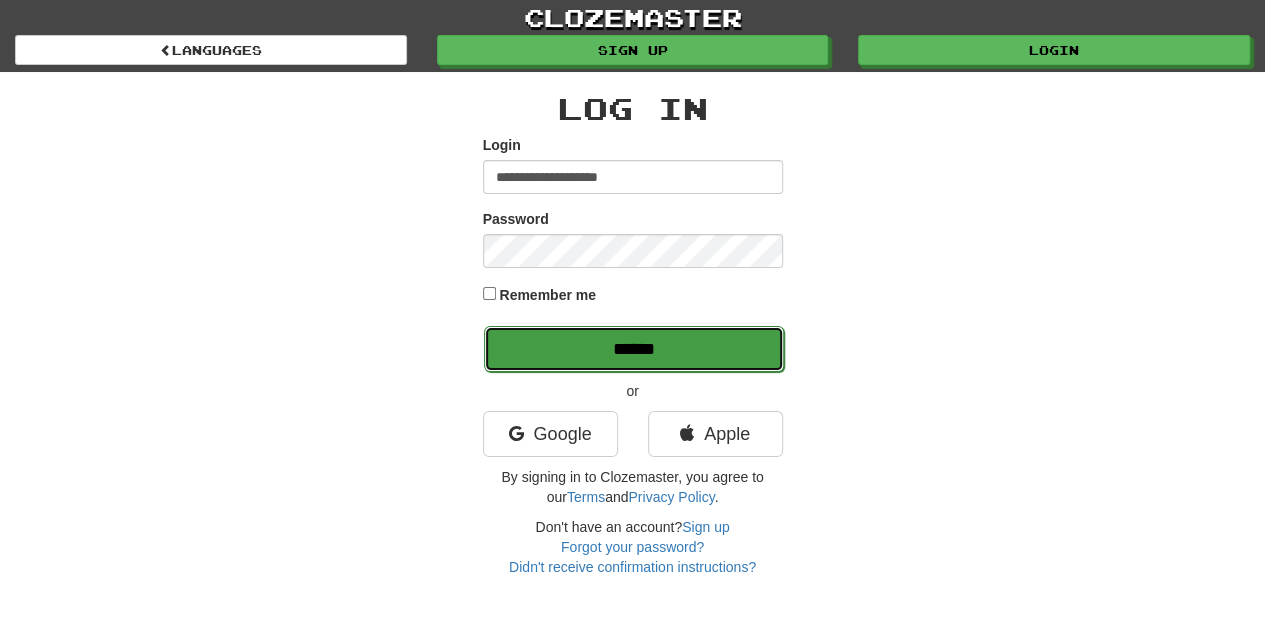 click on "******" at bounding box center [634, 349] 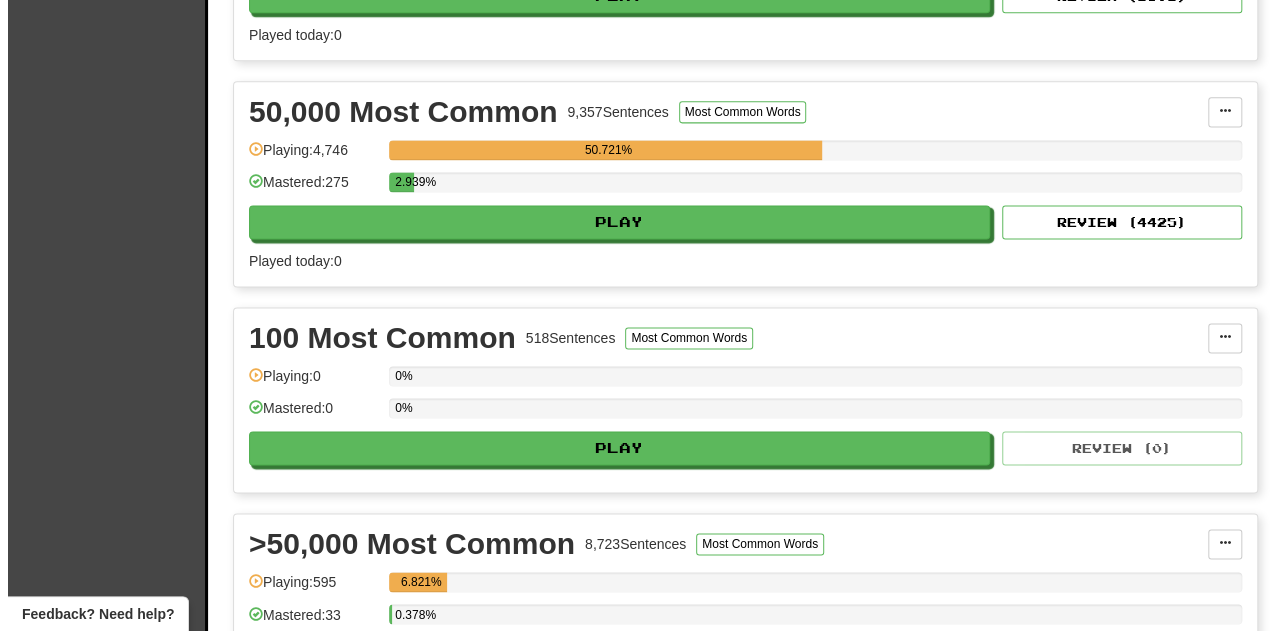 scroll, scrollTop: 1300, scrollLeft: 0, axis: vertical 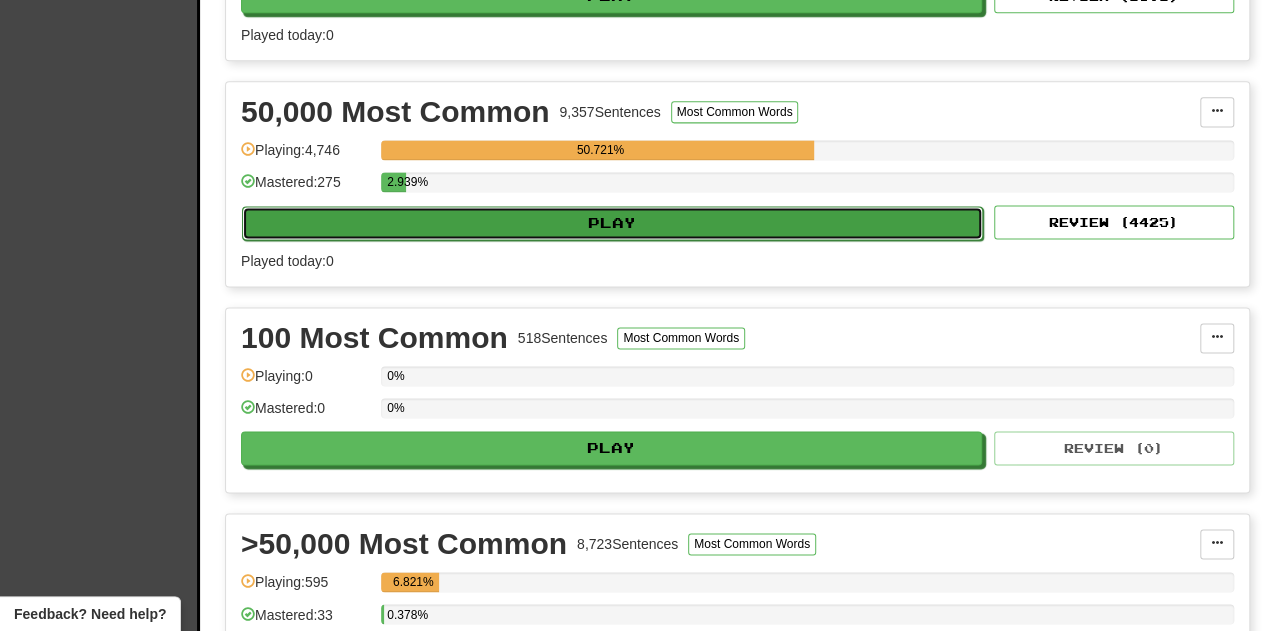 click on "Play" at bounding box center (612, 223) 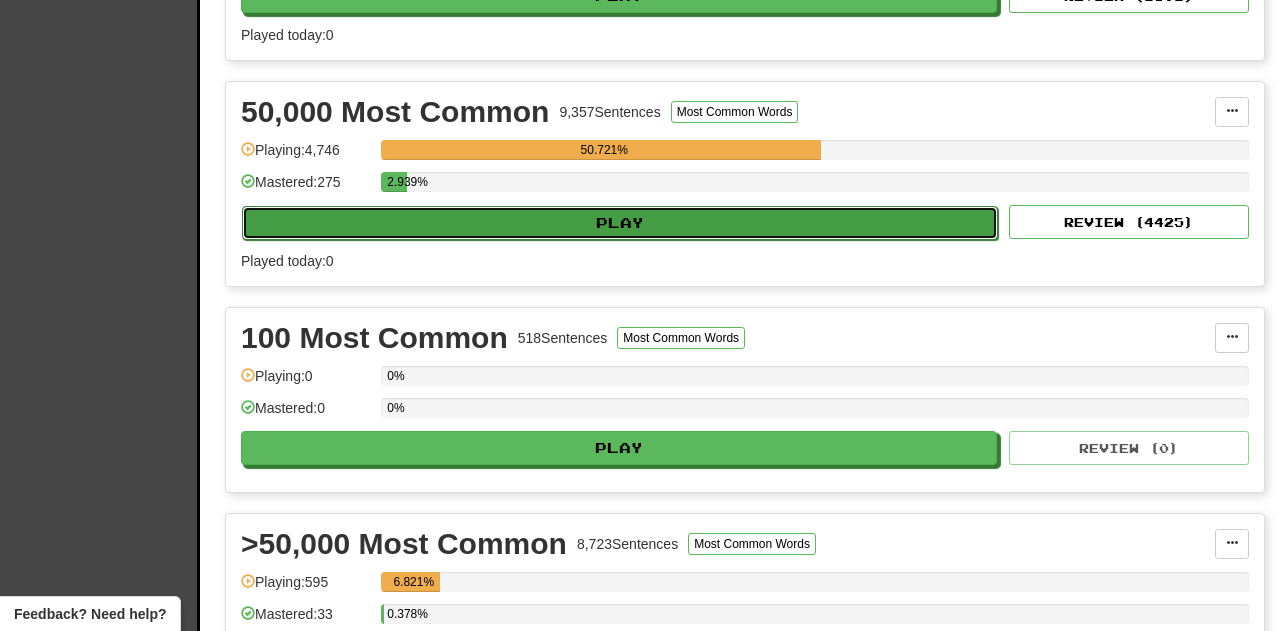 select on "**" 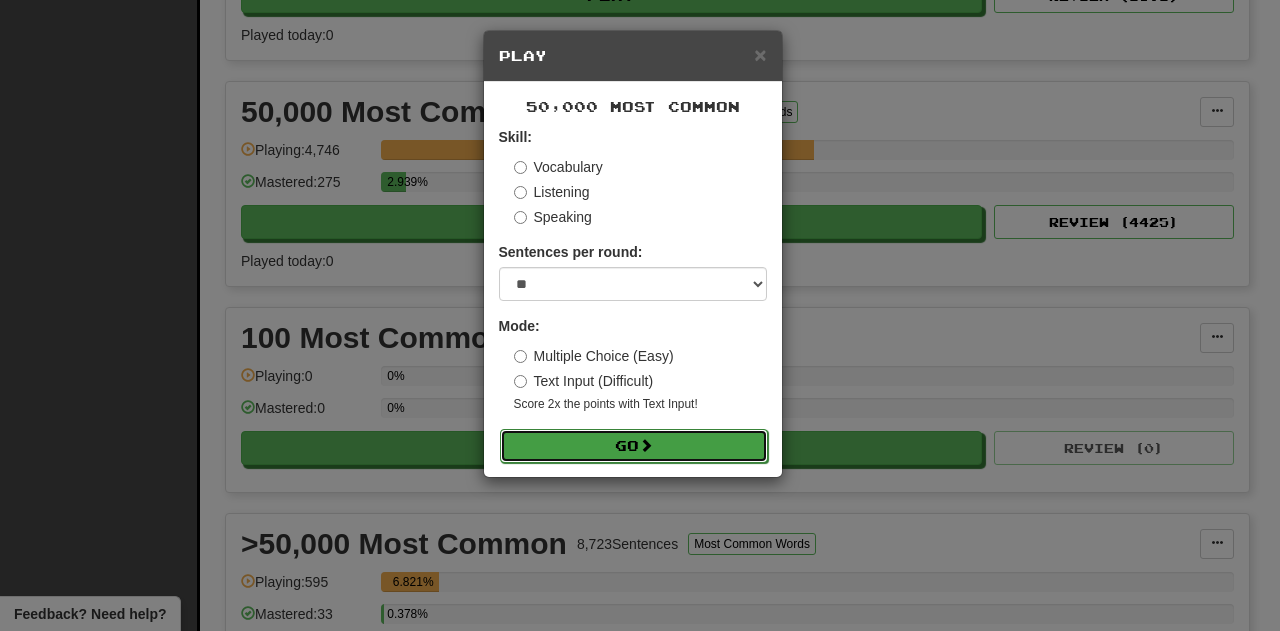 click on "Go" at bounding box center (634, 446) 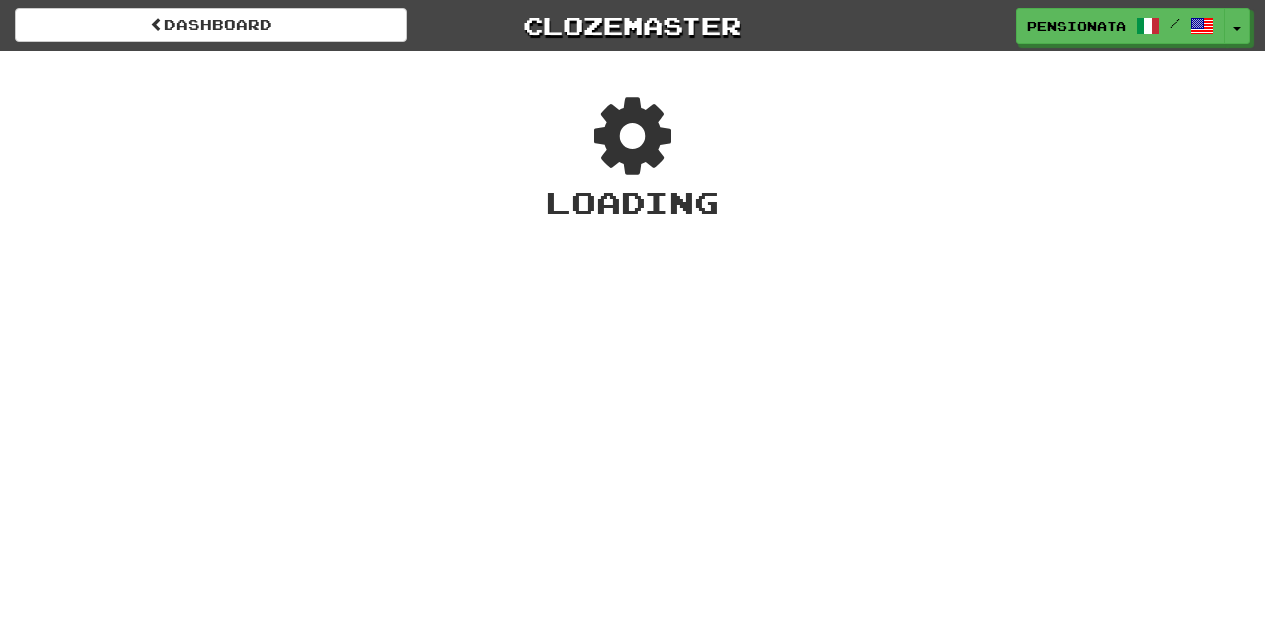 scroll, scrollTop: 0, scrollLeft: 0, axis: both 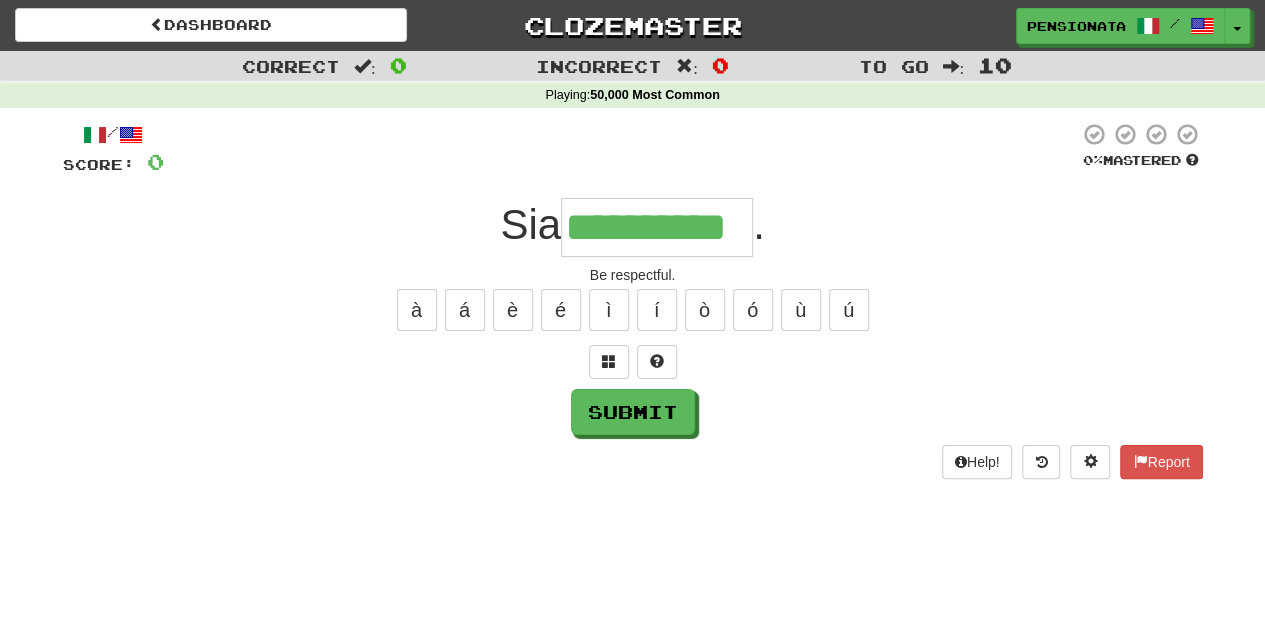 type on "**********" 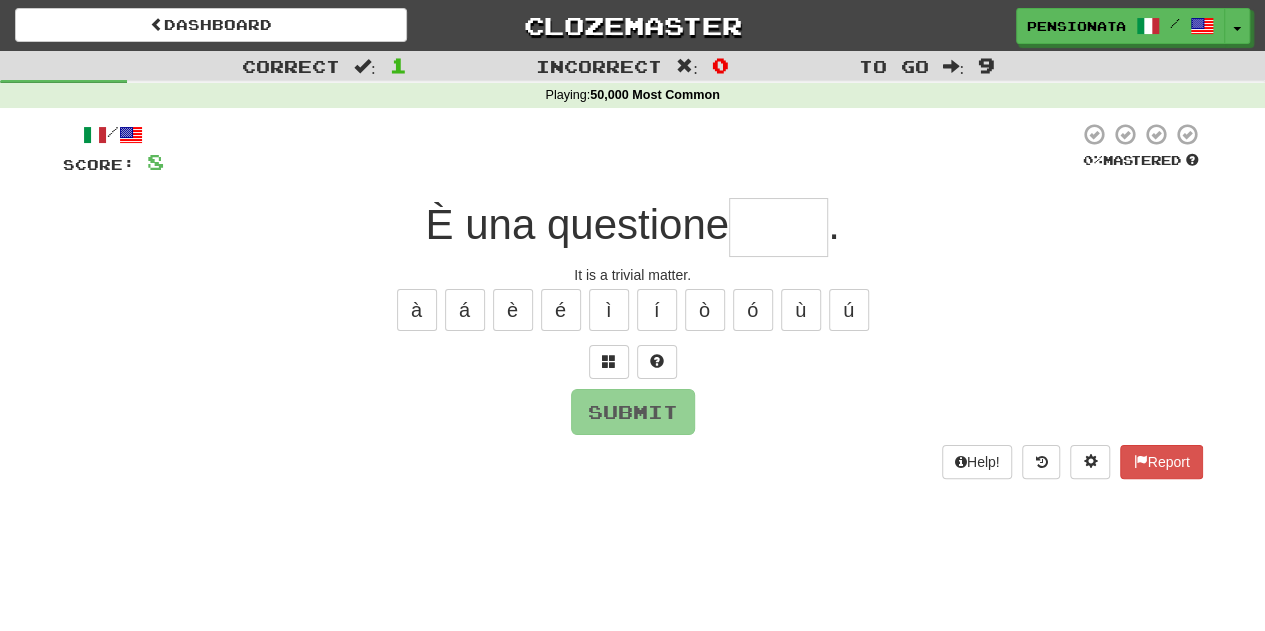 type on "*" 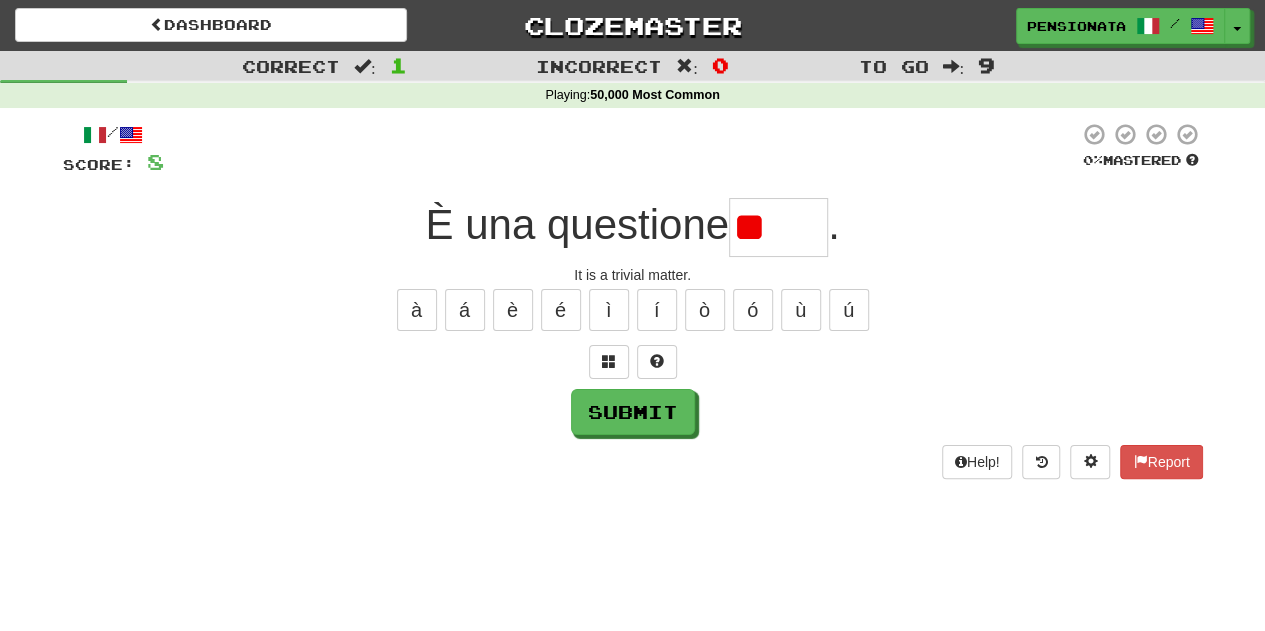 type on "*" 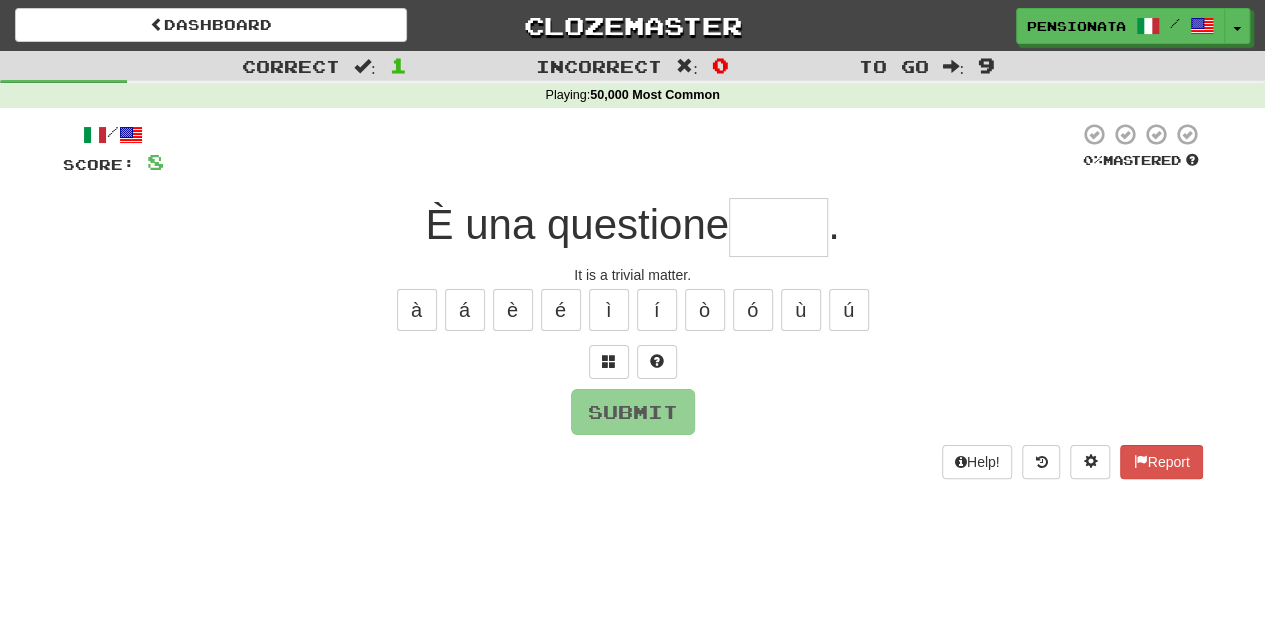 type on "******" 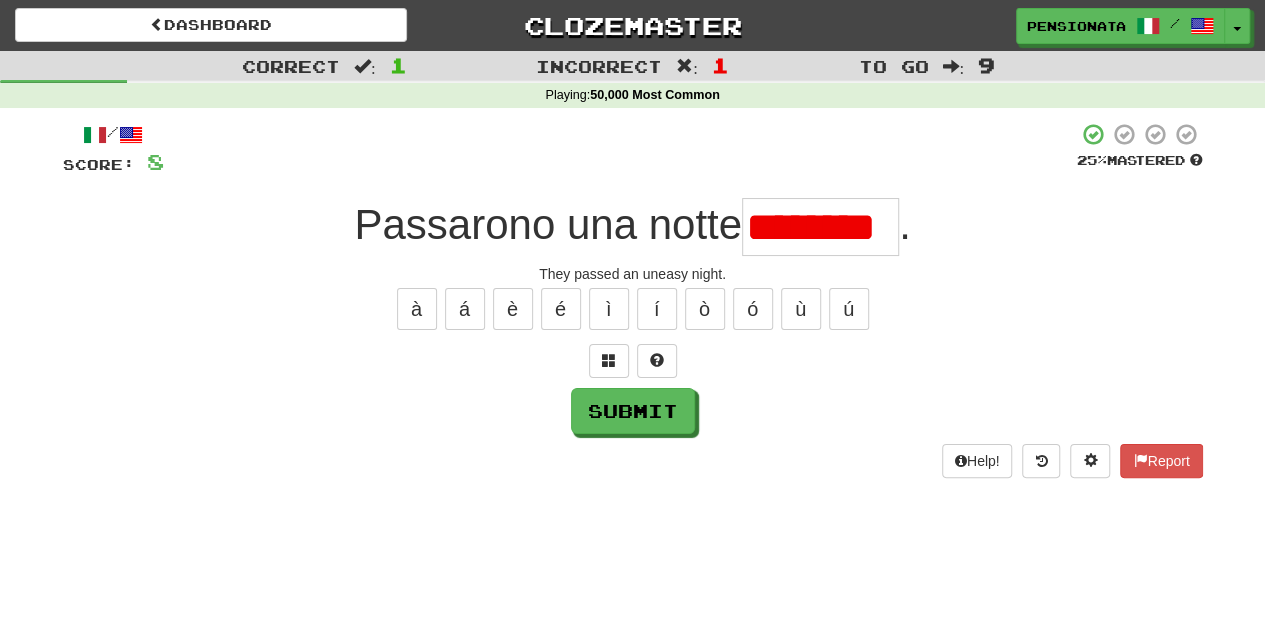 scroll, scrollTop: 0, scrollLeft: 0, axis: both 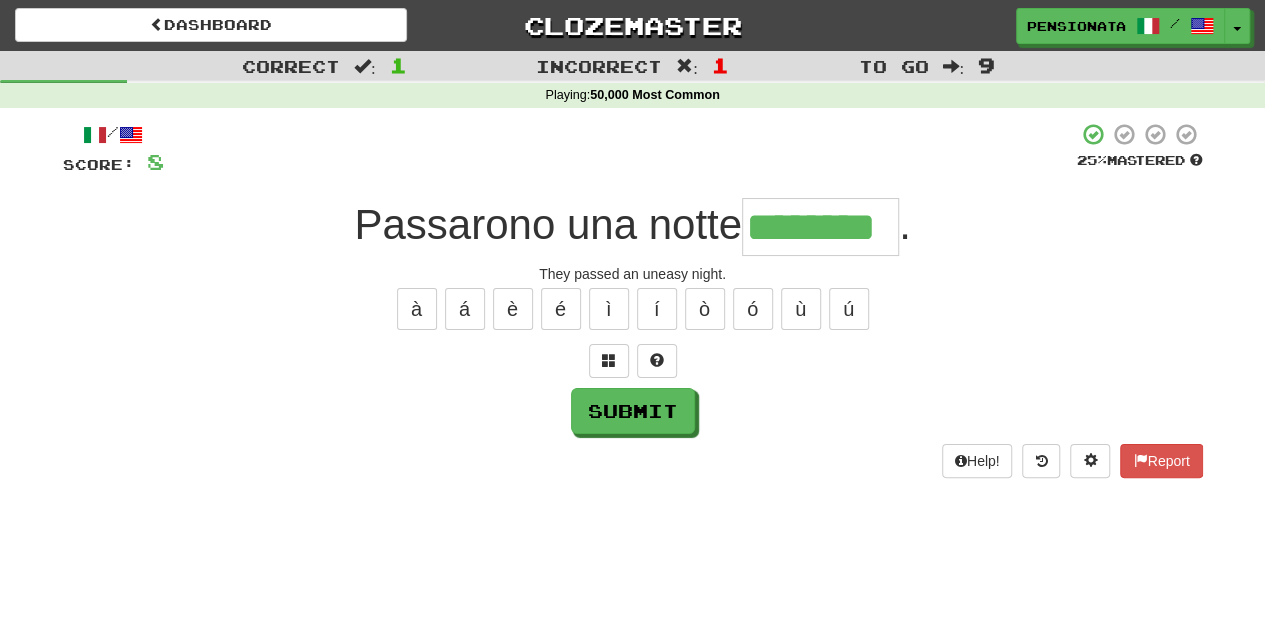 type on "********" 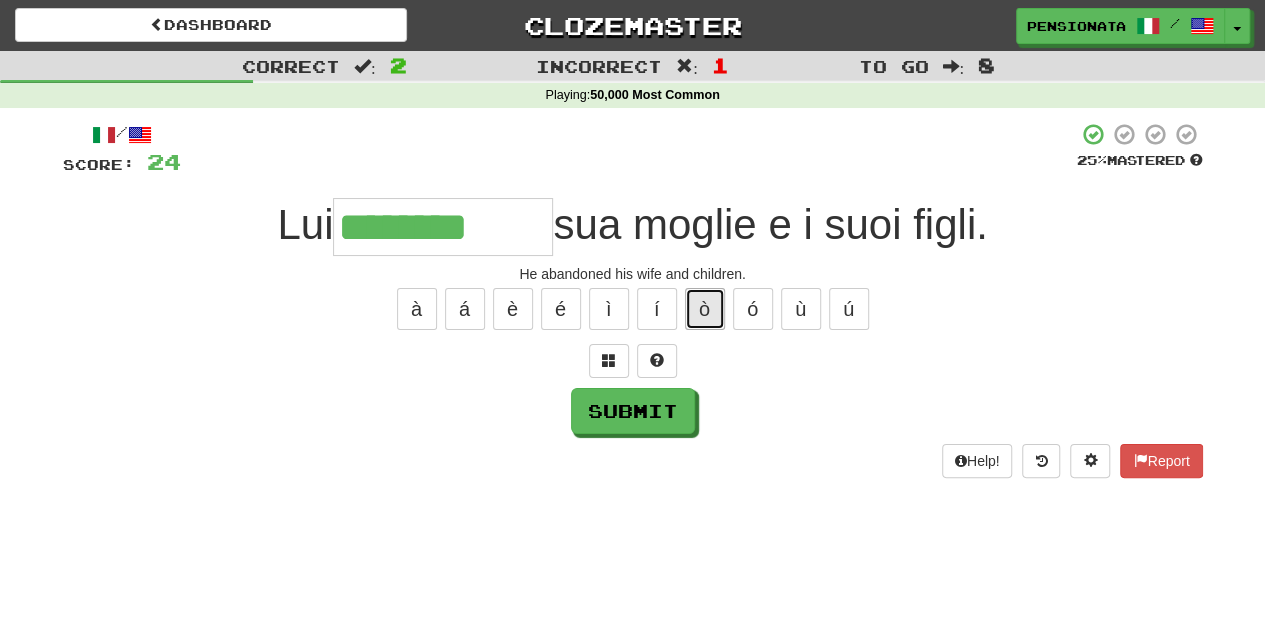 click on "ò" at bounding box center [705, 309] 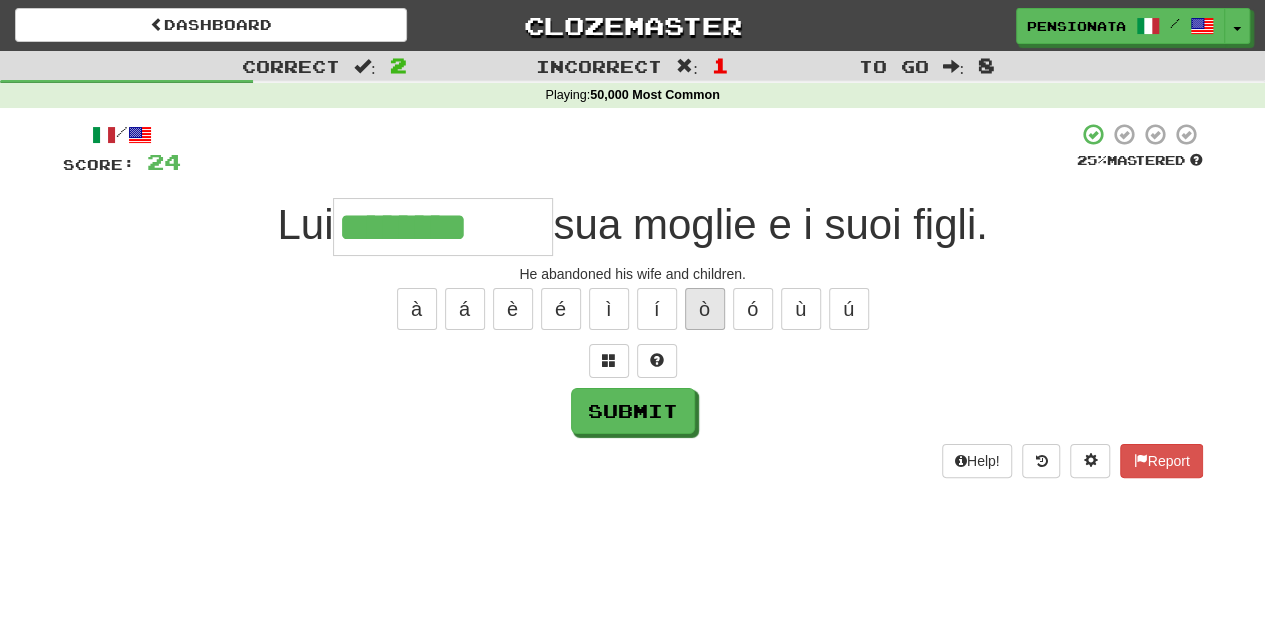 type on "*********" 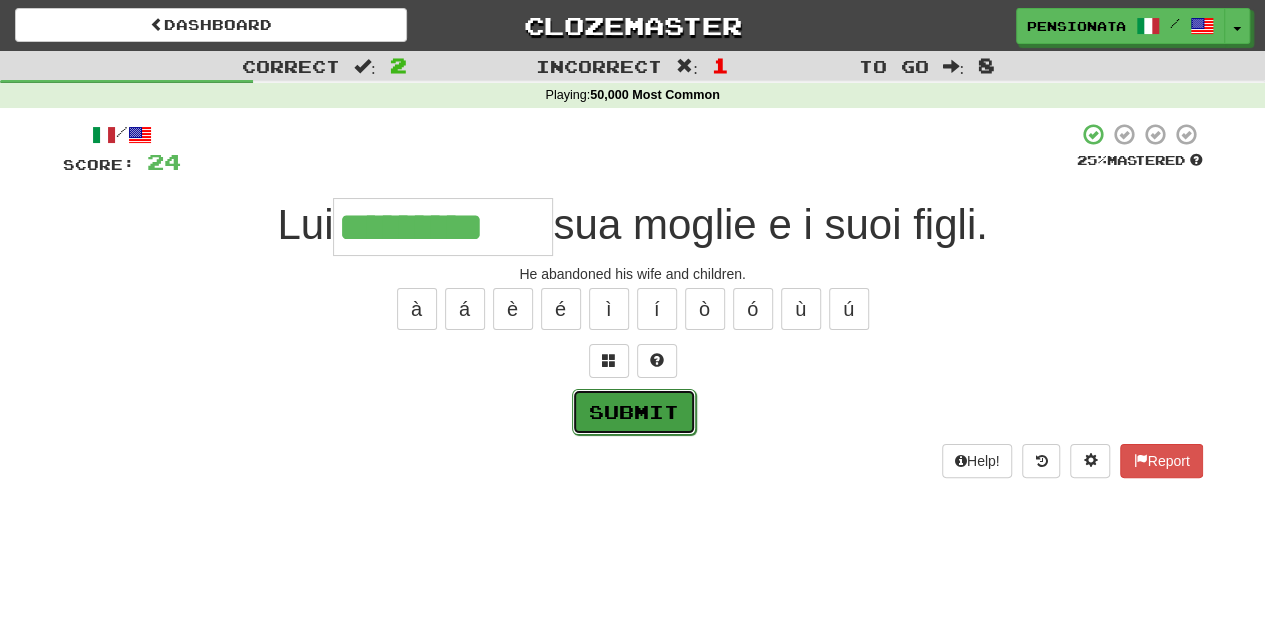 click on "Submit" at bounding box center (634, 412) 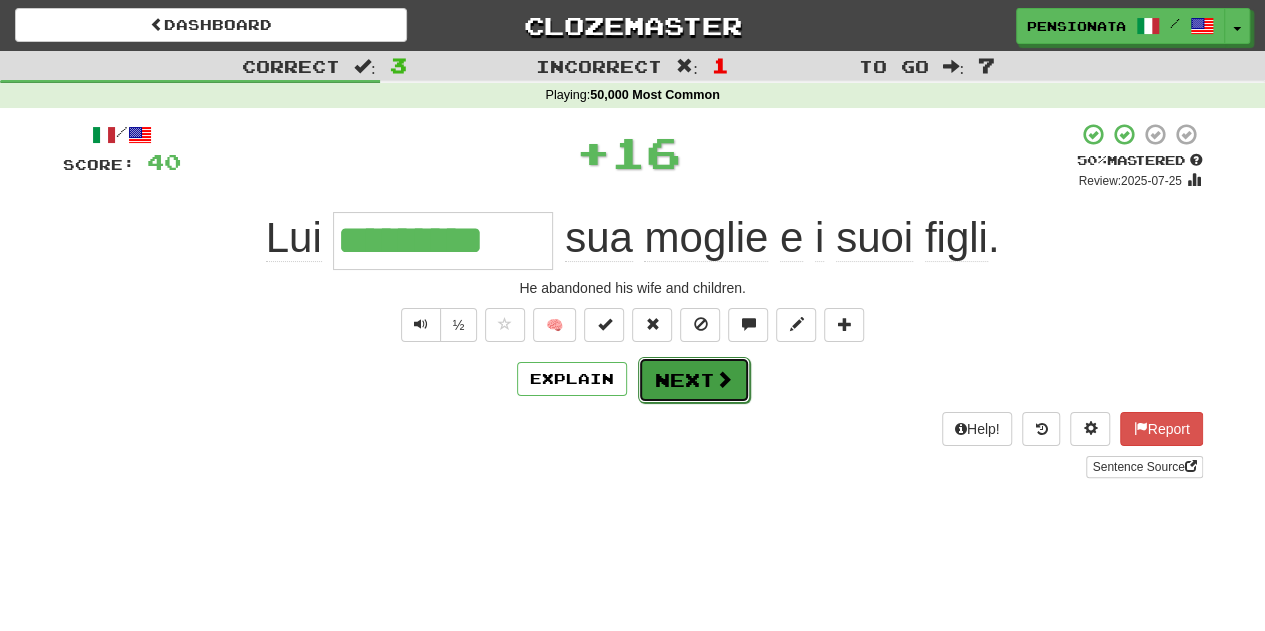 click on "Next" at bounding box center (694, 380) 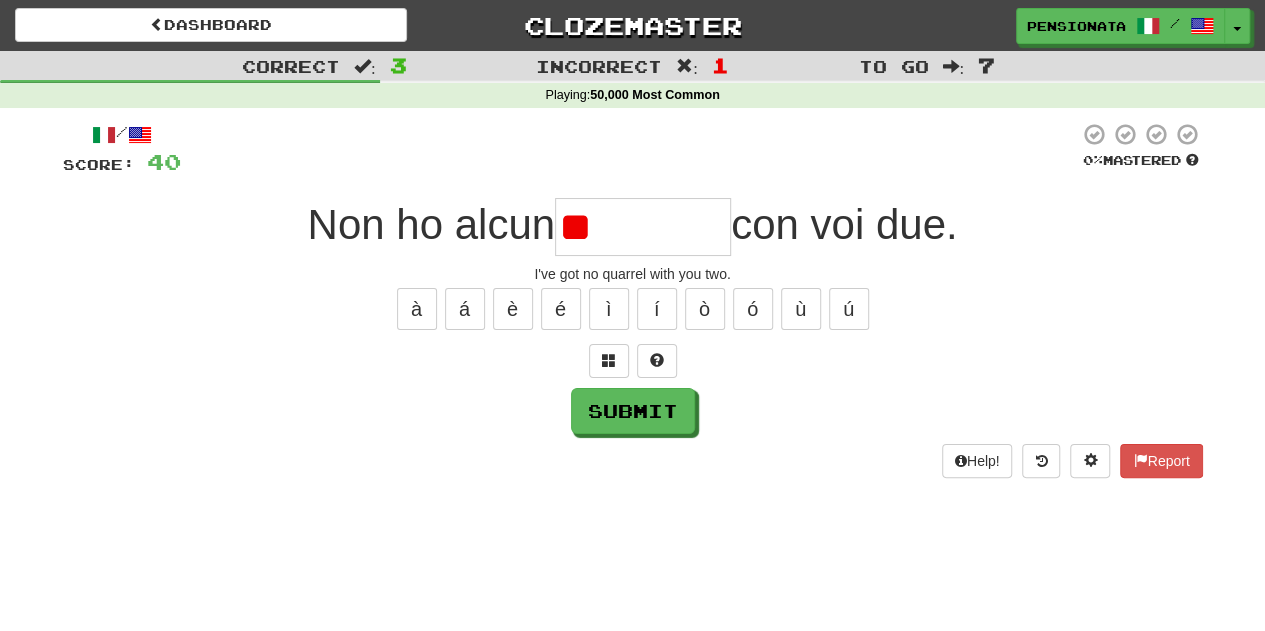type on "*" 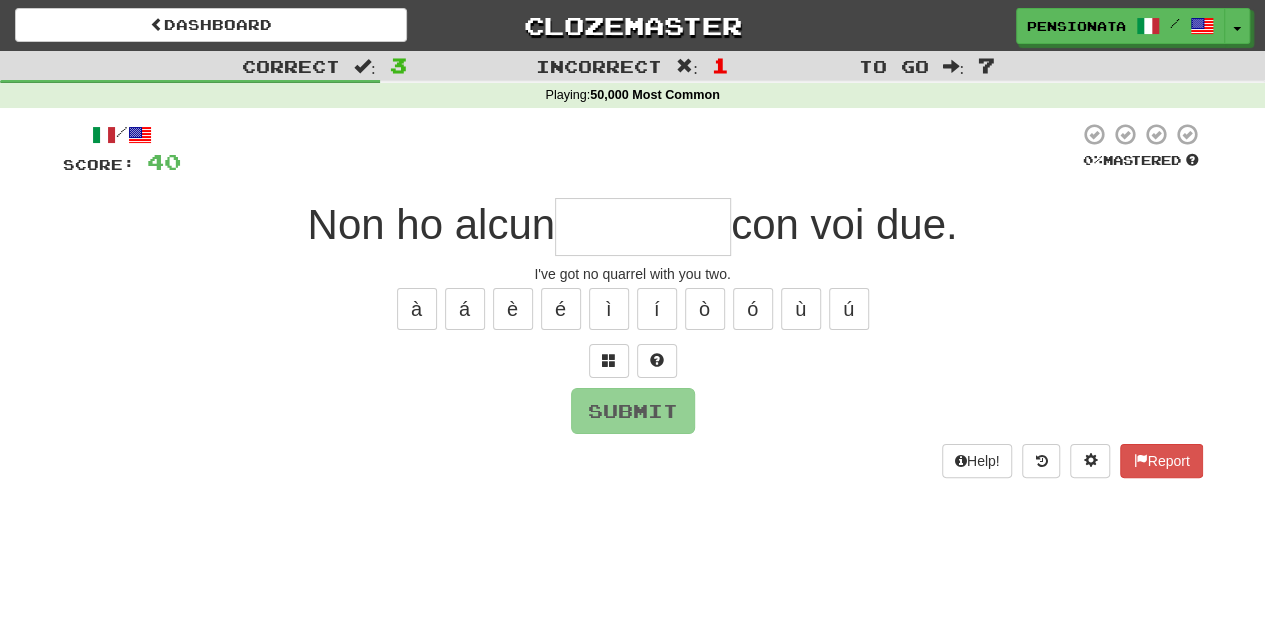 type on "********" 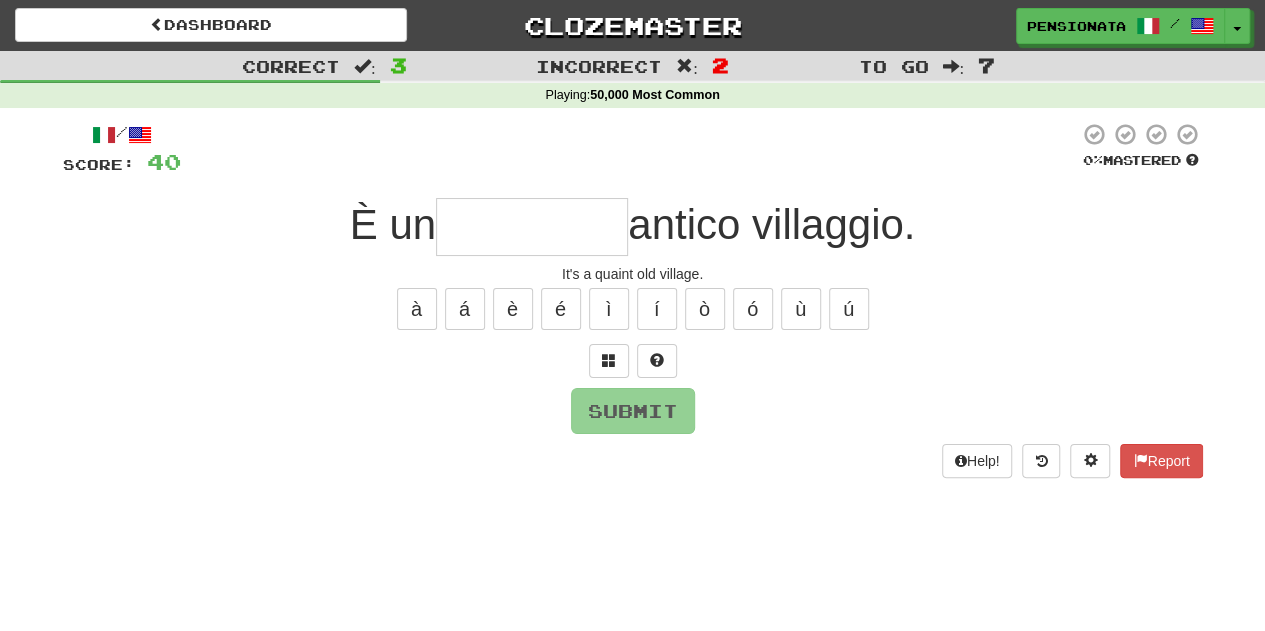 type on "**********" 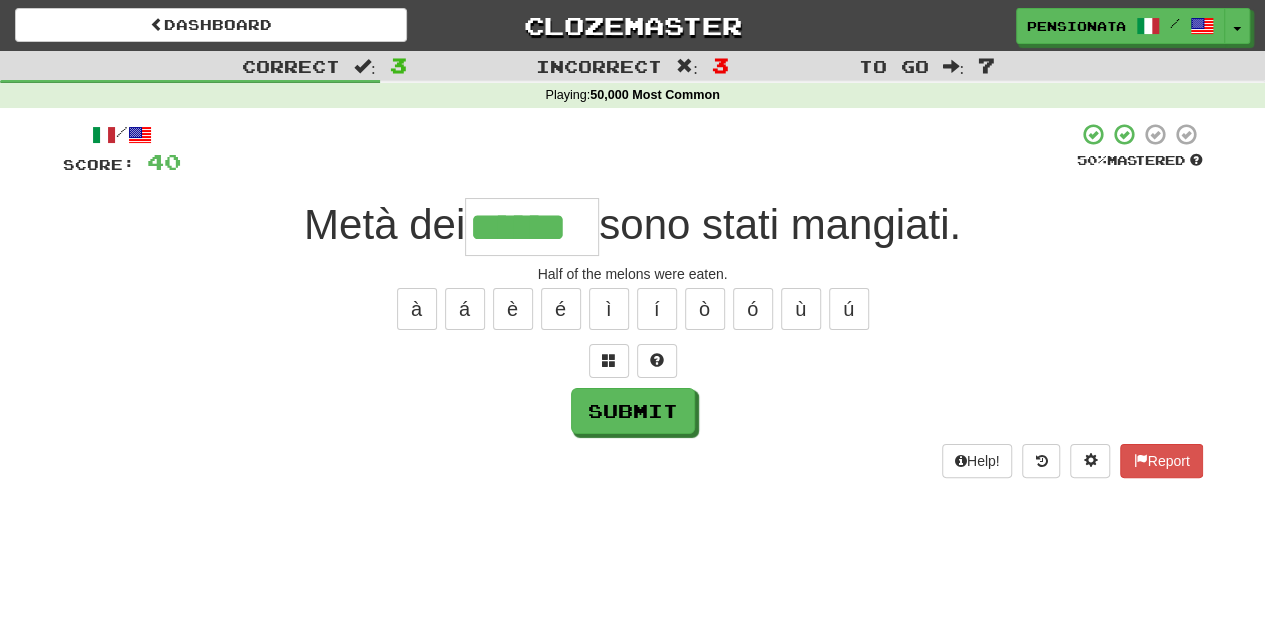 type on "******" 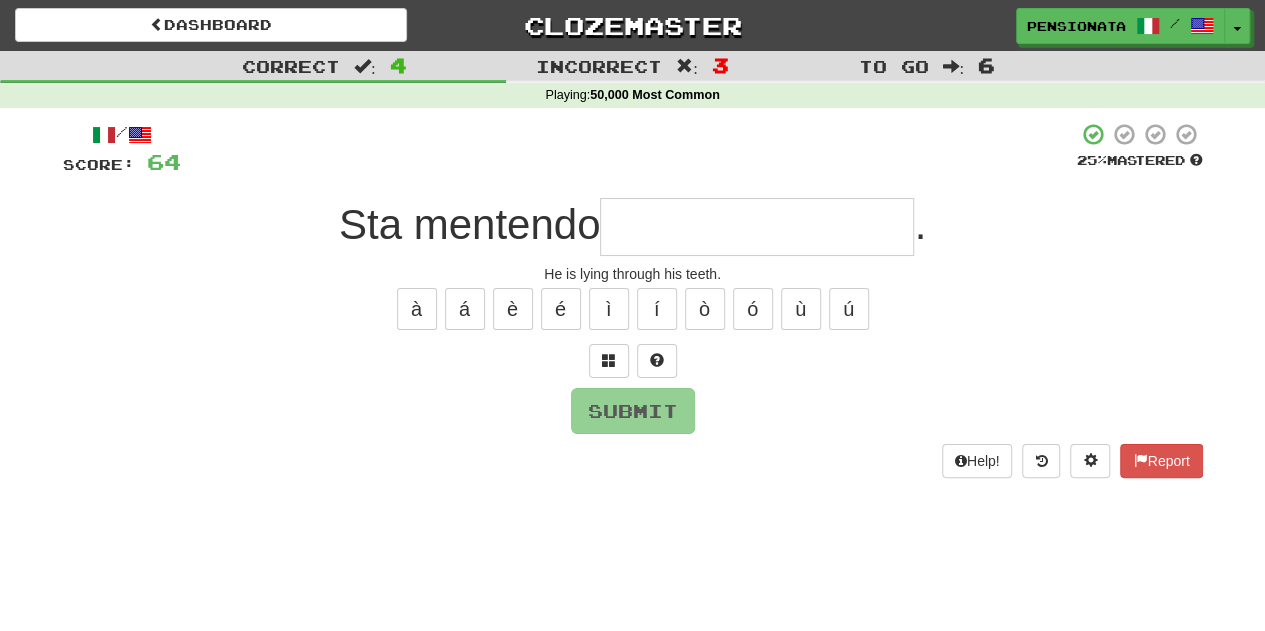 type on "**********" 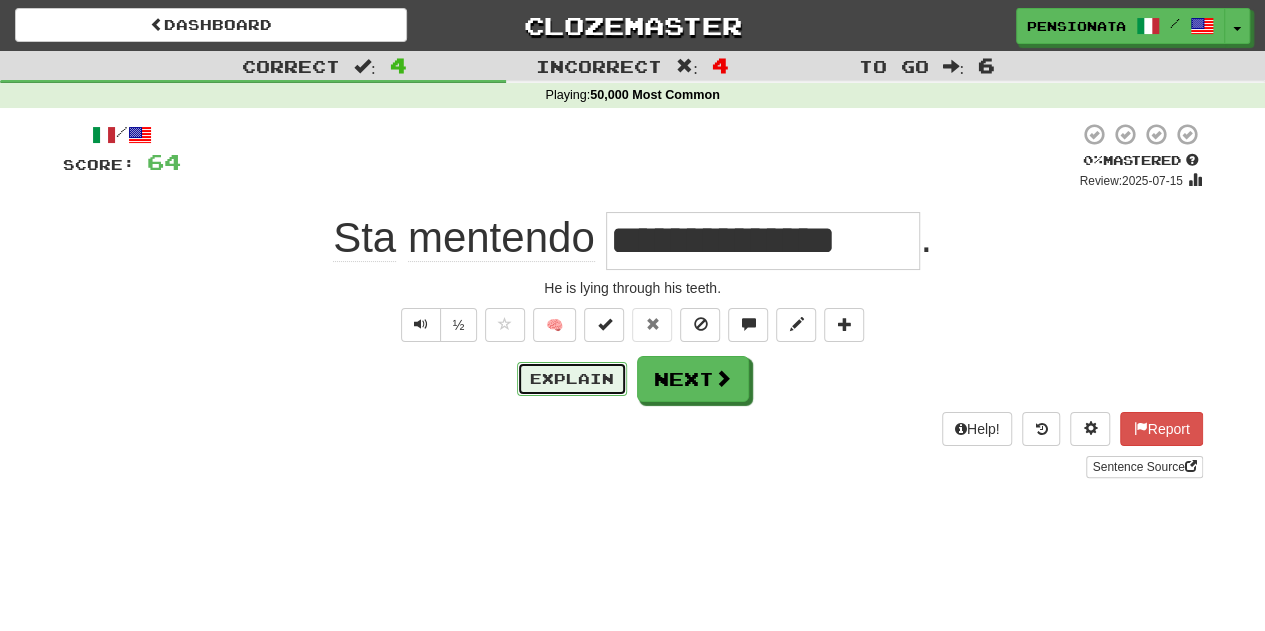 click on "Explain" at bounding box center [572, 379] 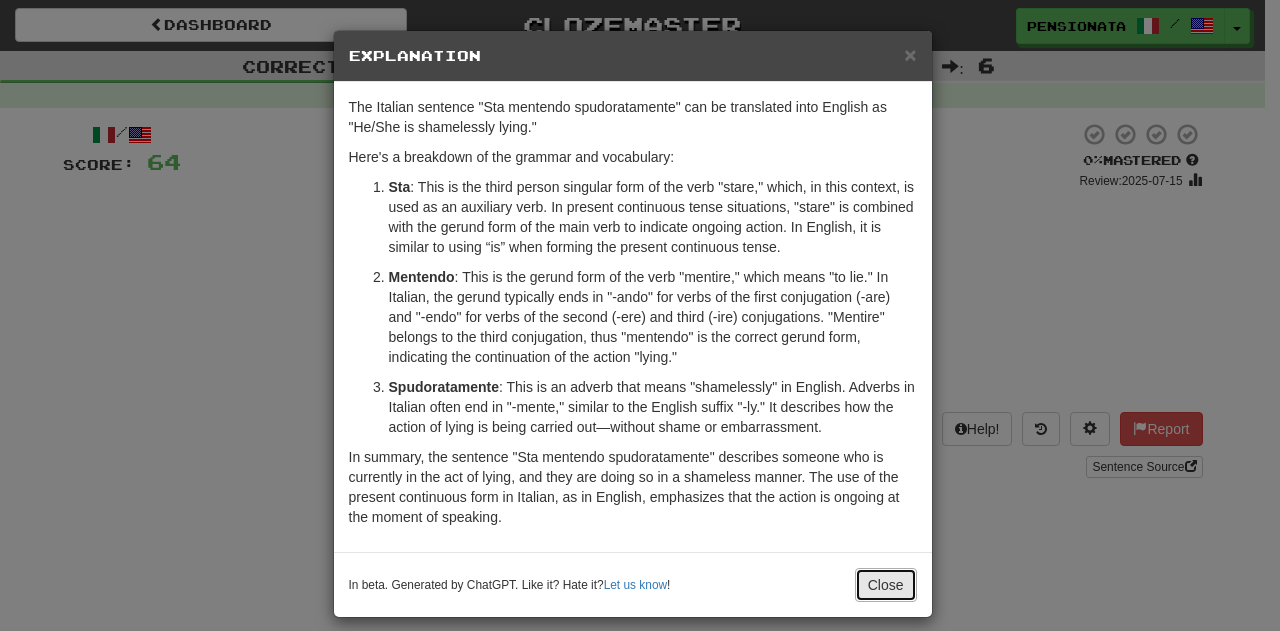 click on "Close" at bounding box center (886, 585) 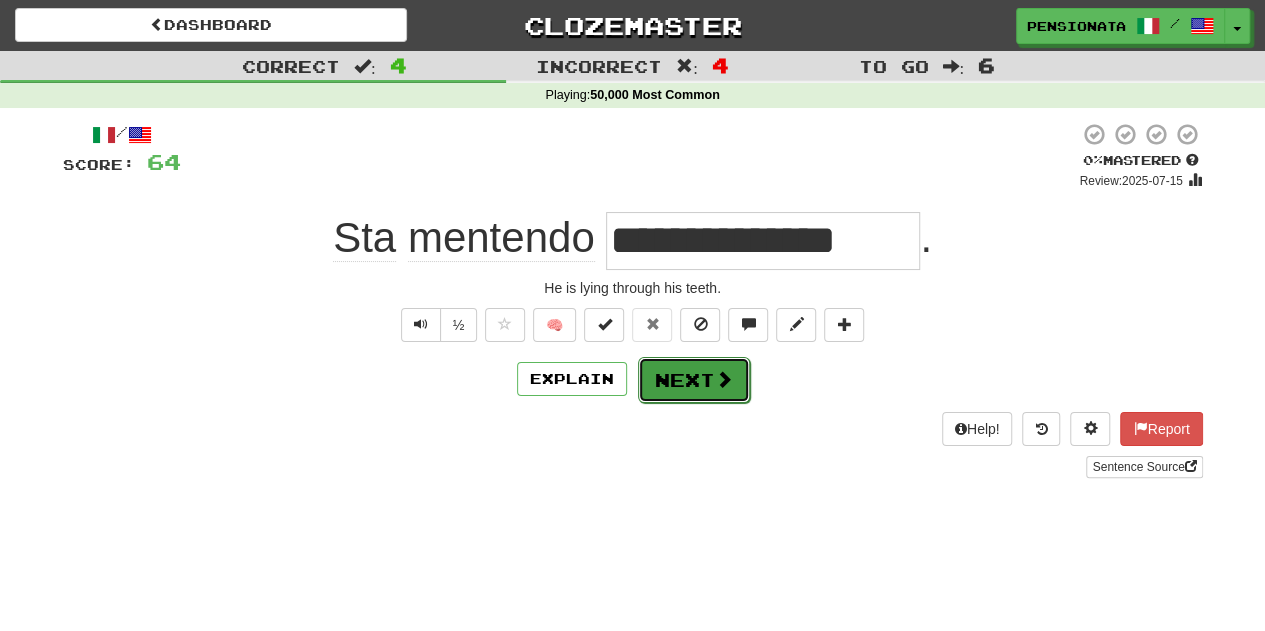 click on "Next" at bounding box center (694, 380) 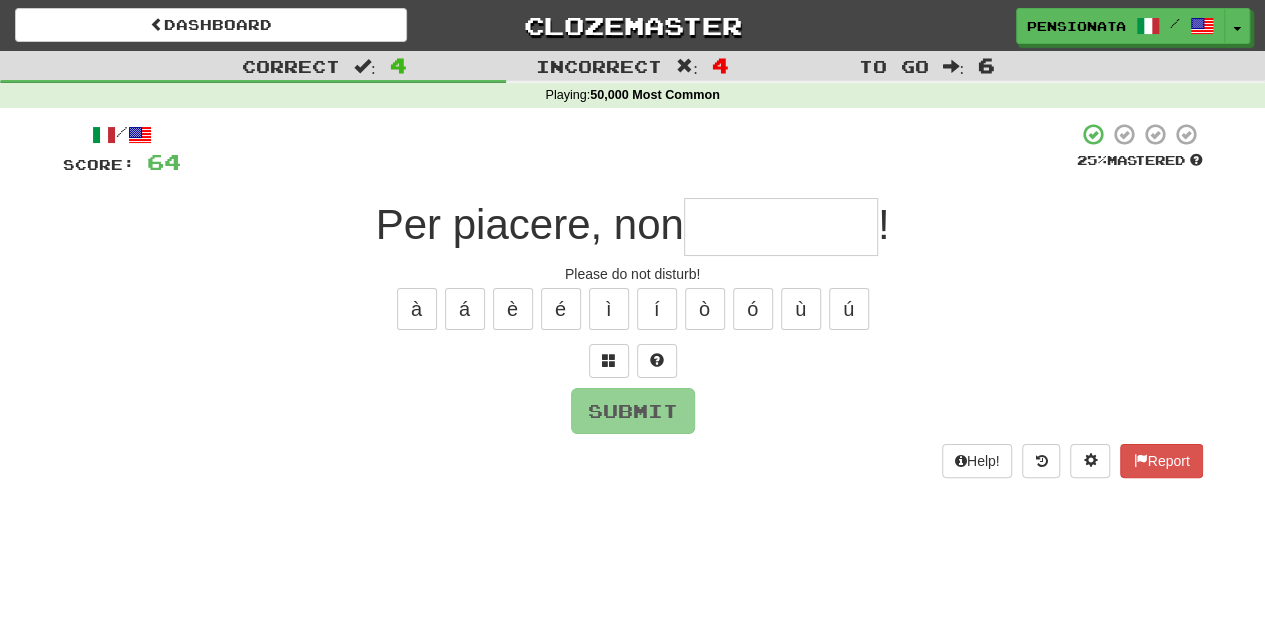 type on "*" 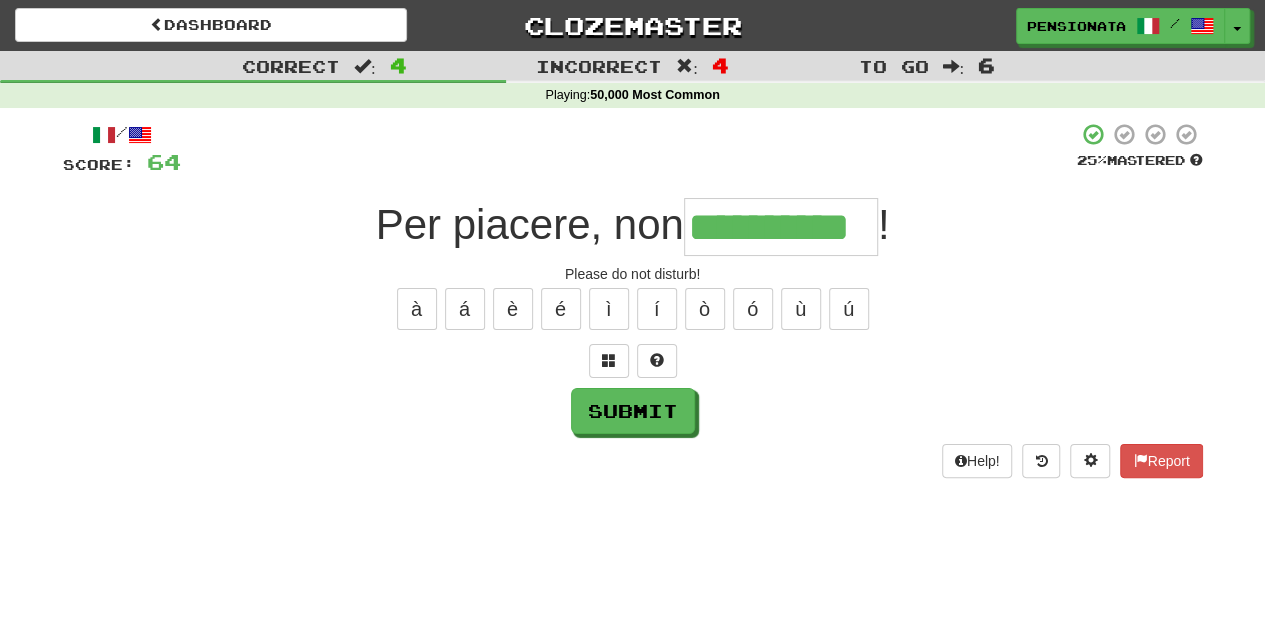 type on "**********" 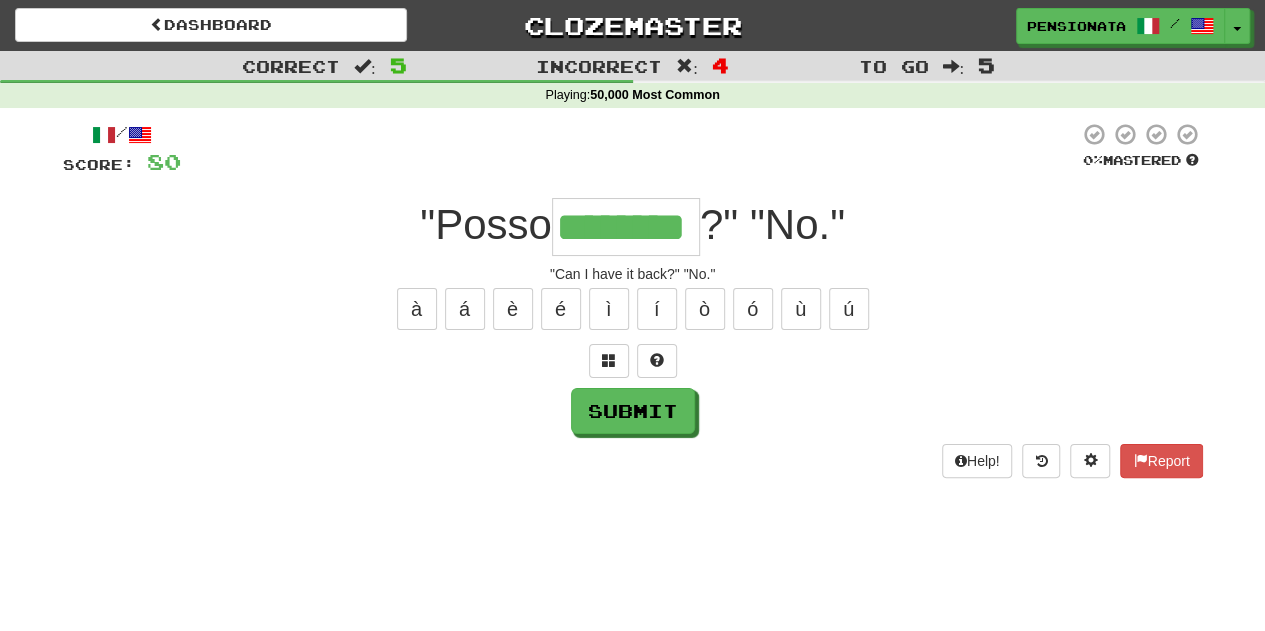 type on "********" 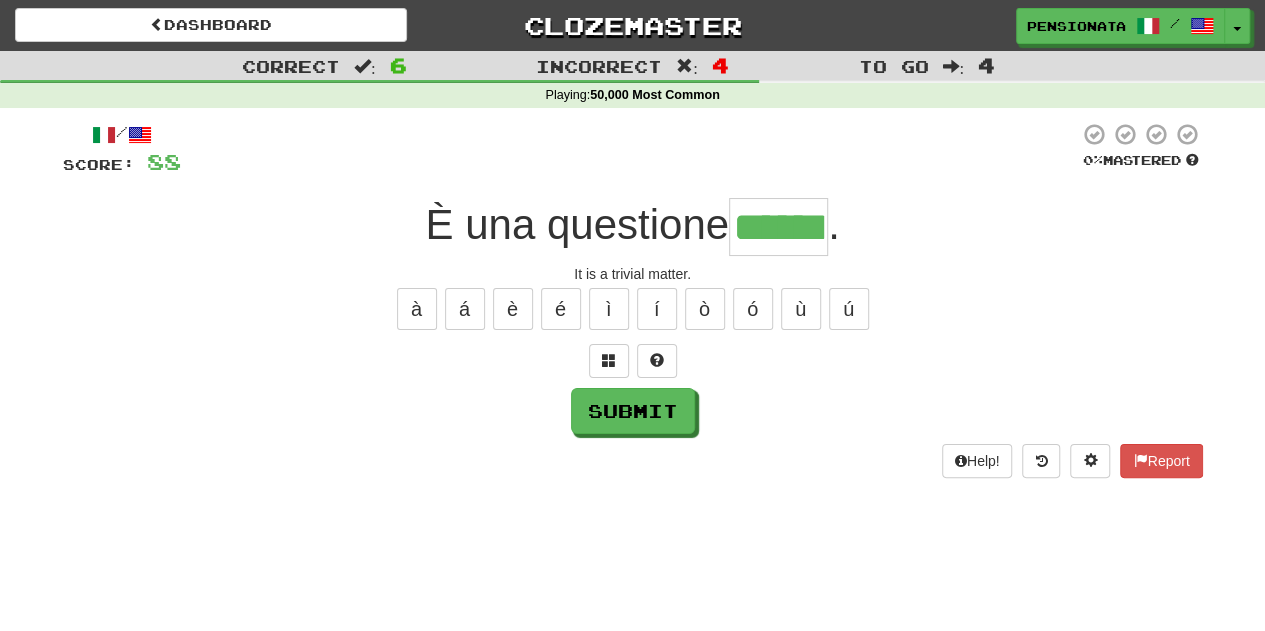 type on "******" 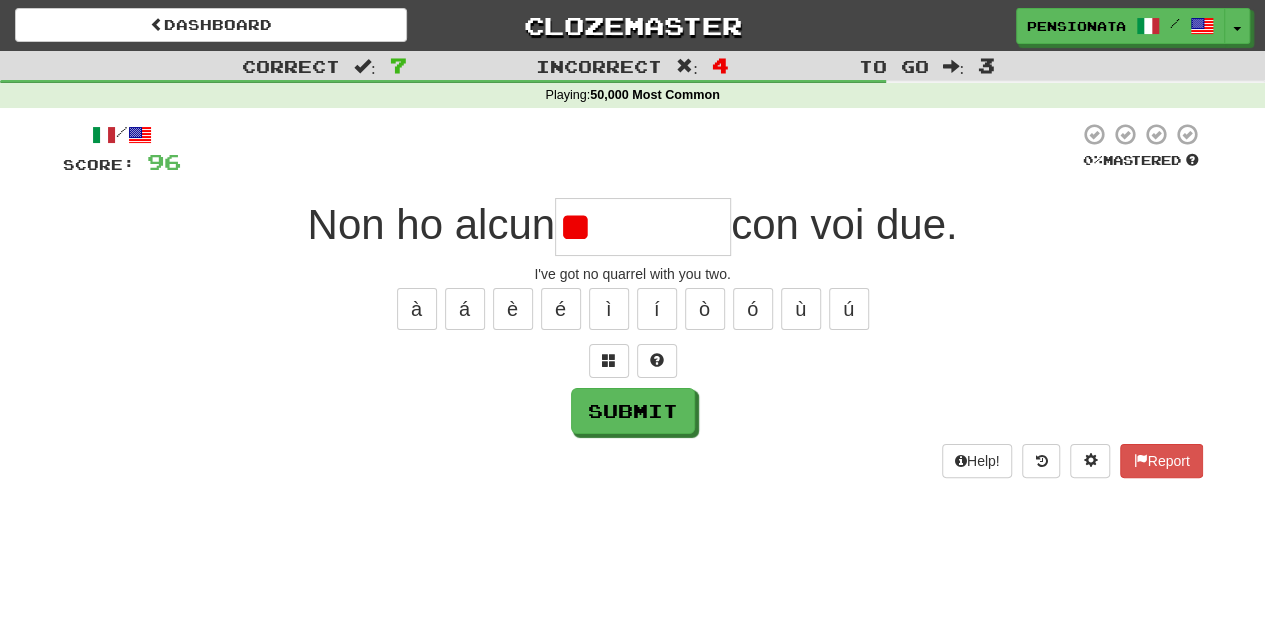 type on "*" 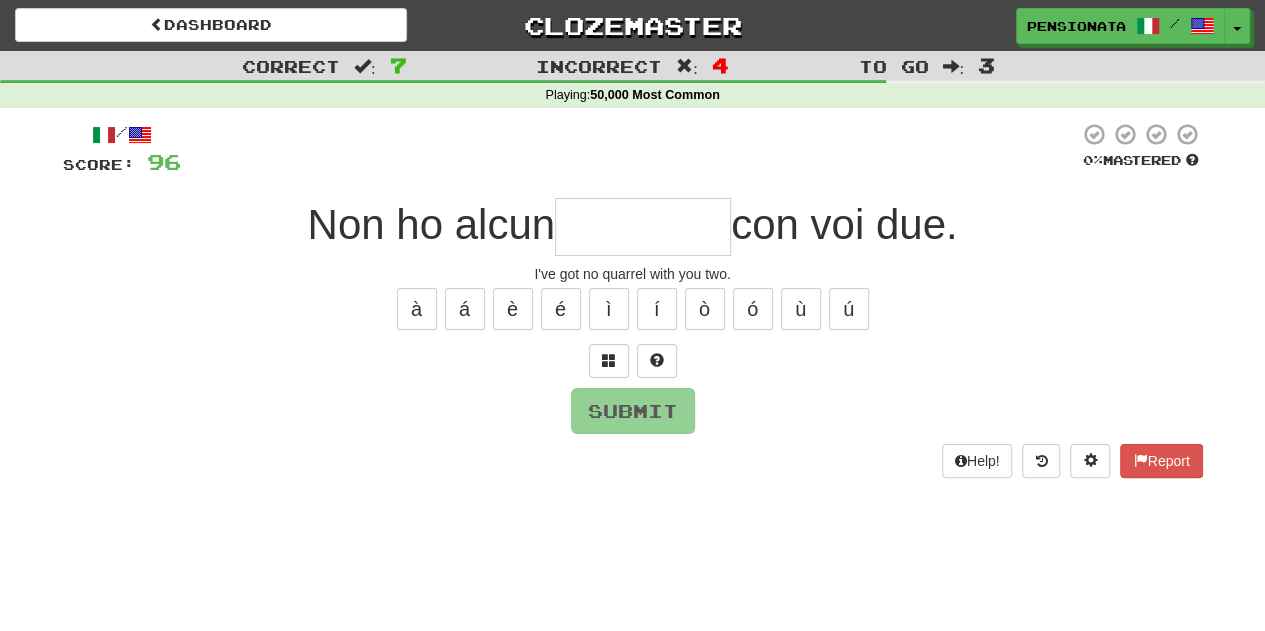 type on "********" 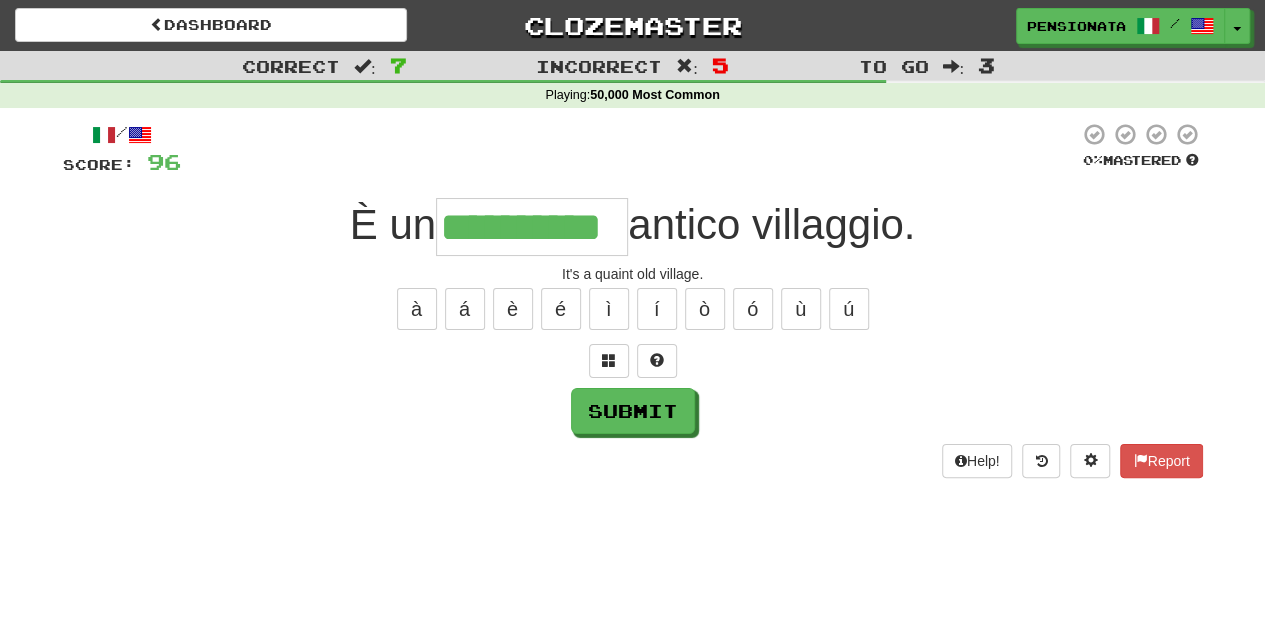 type on "**********" 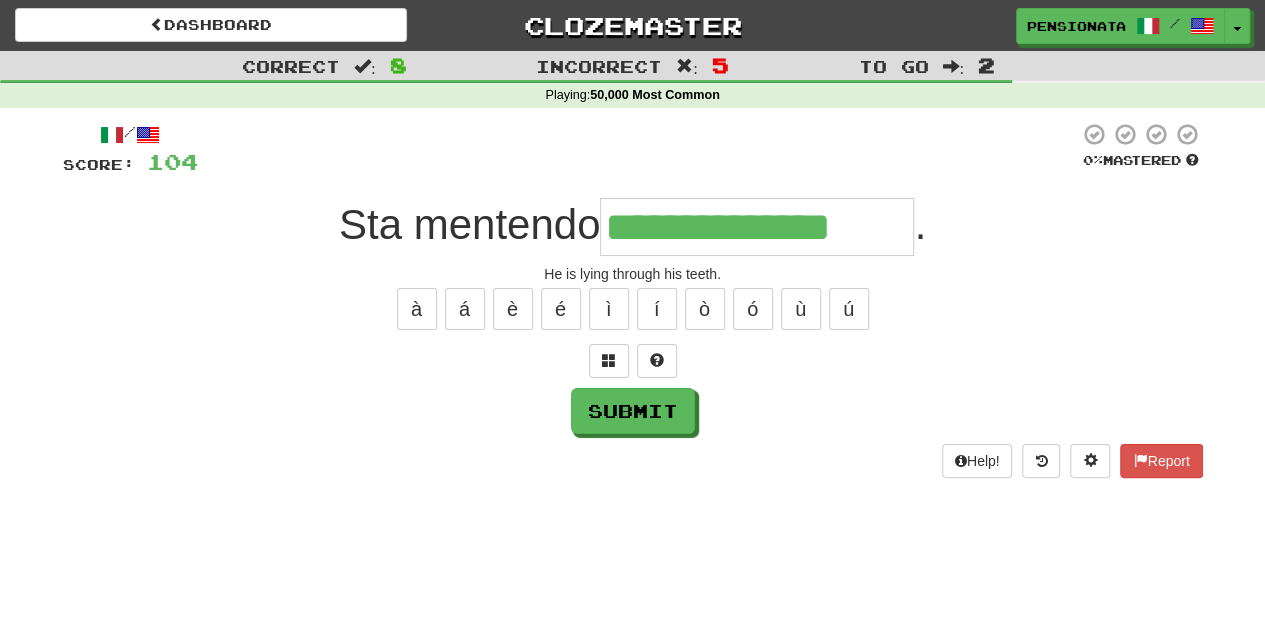 type on "**********" 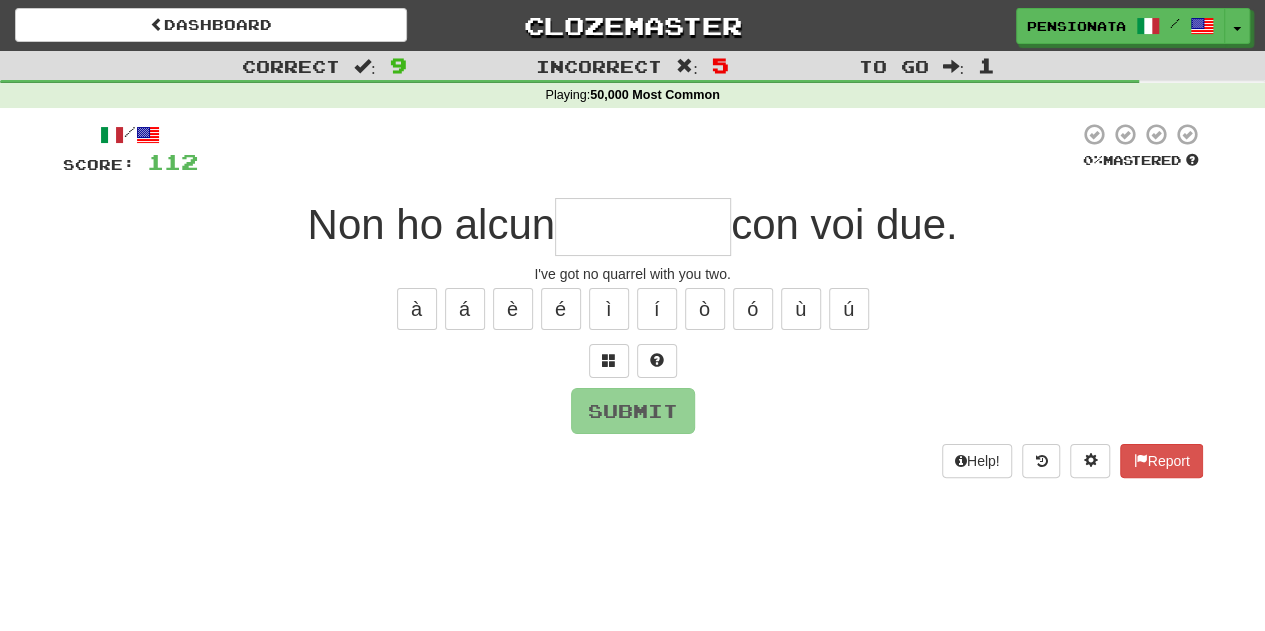 type on "********" 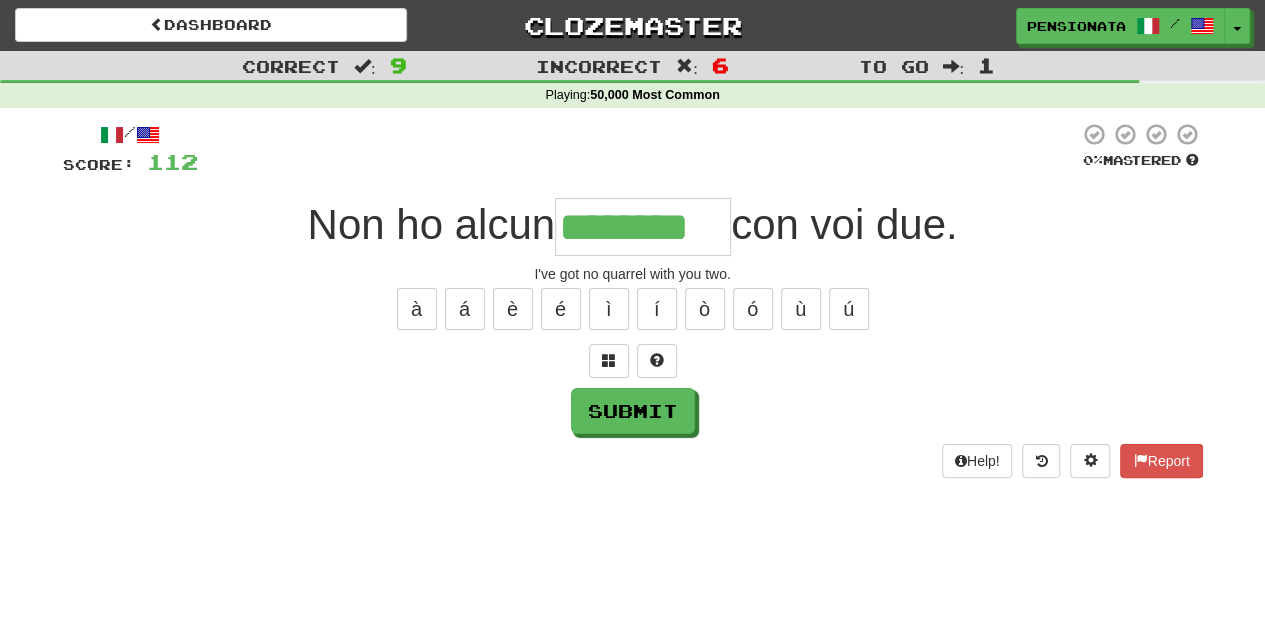 type on "********" 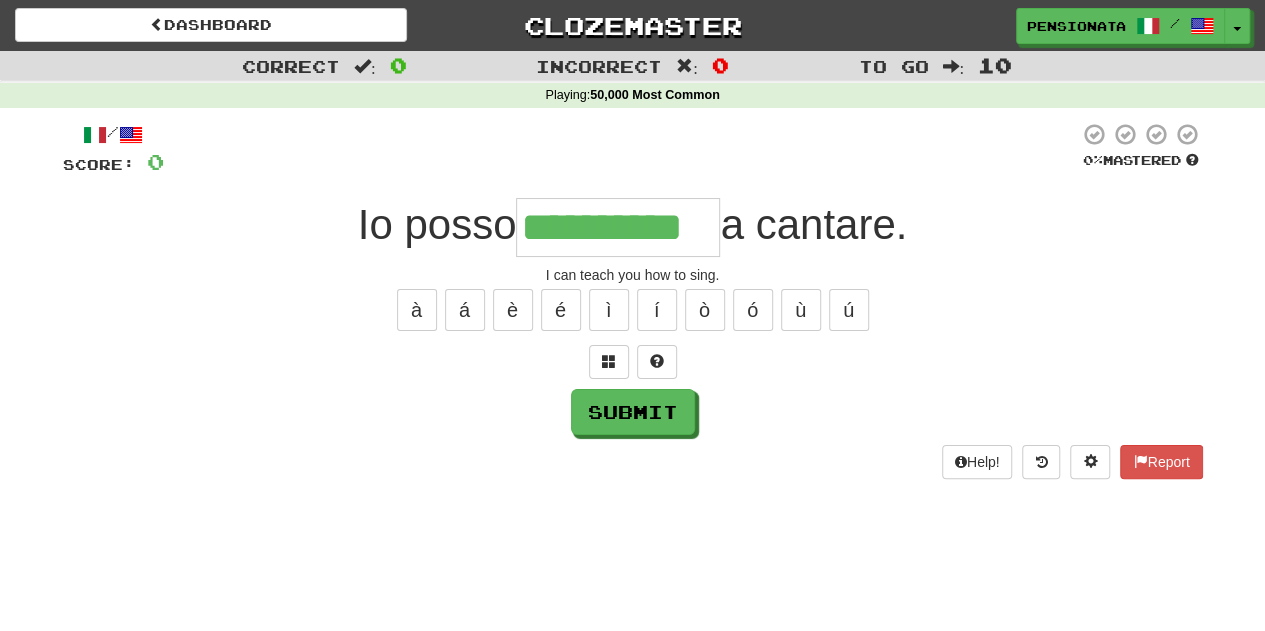 type on "**********" 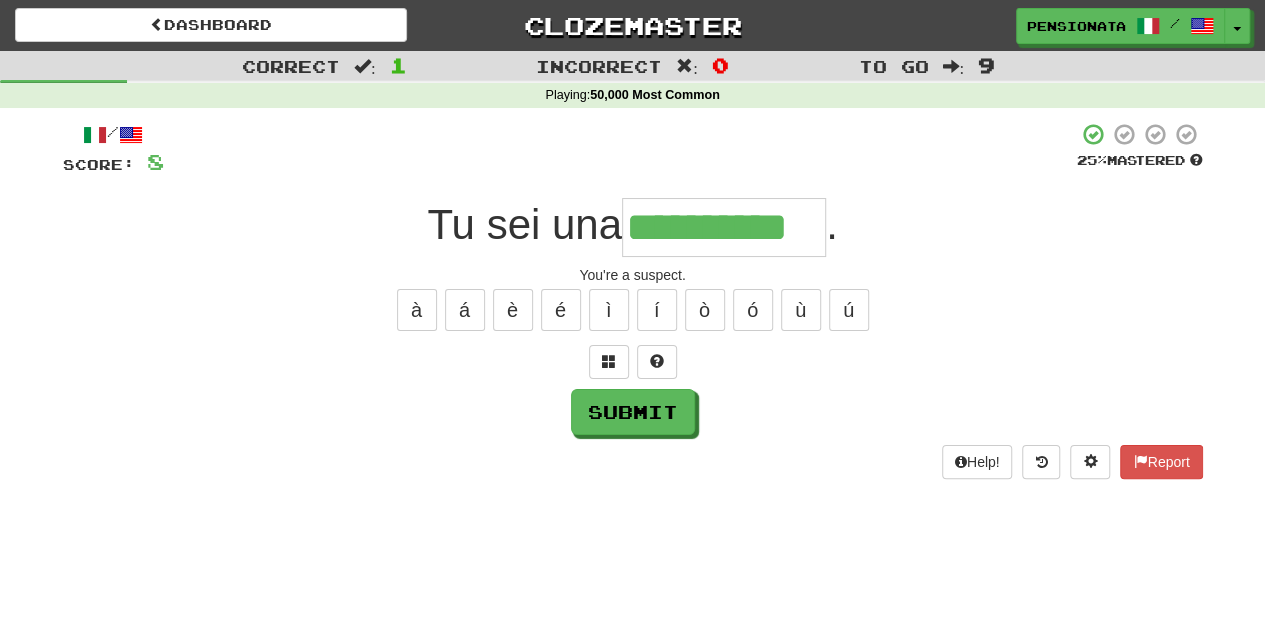 type on "**********" 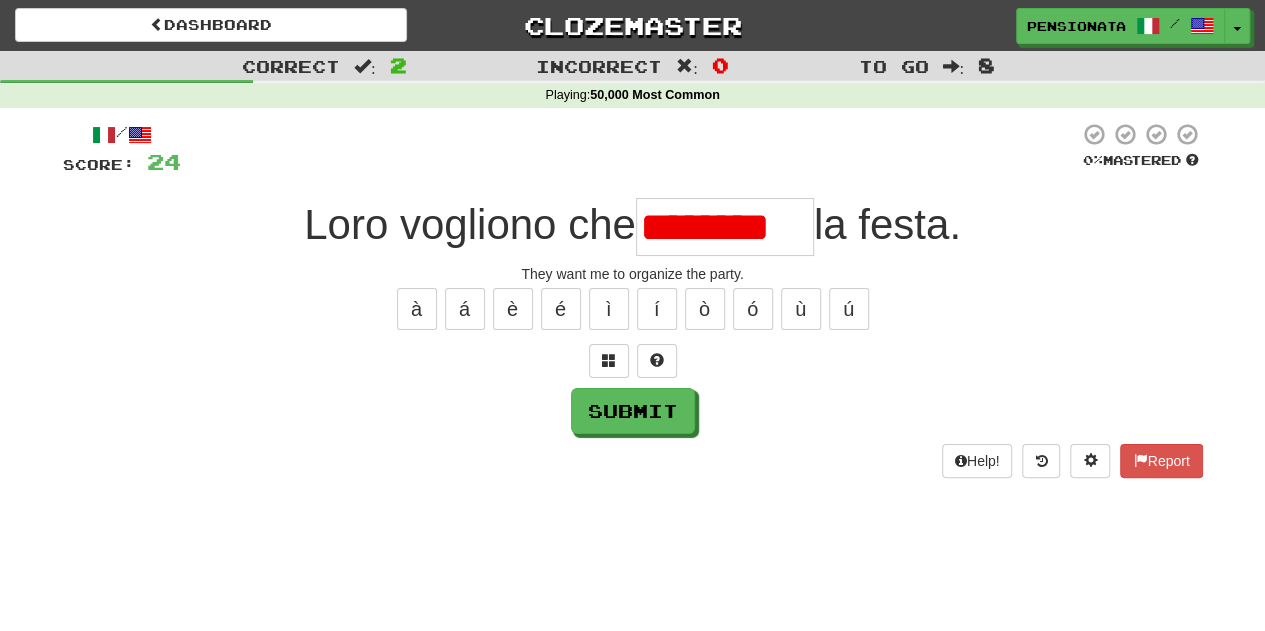 scroll, scrollTop: 0, scrollLeft: 0, axis: both 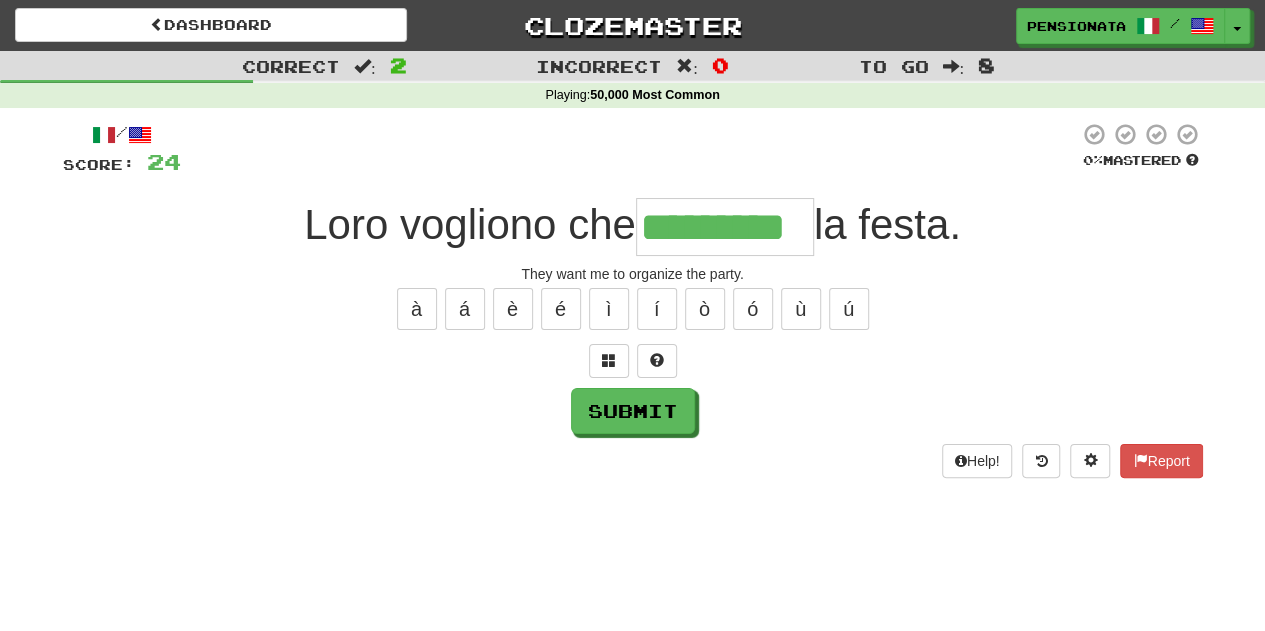 type on "*********" 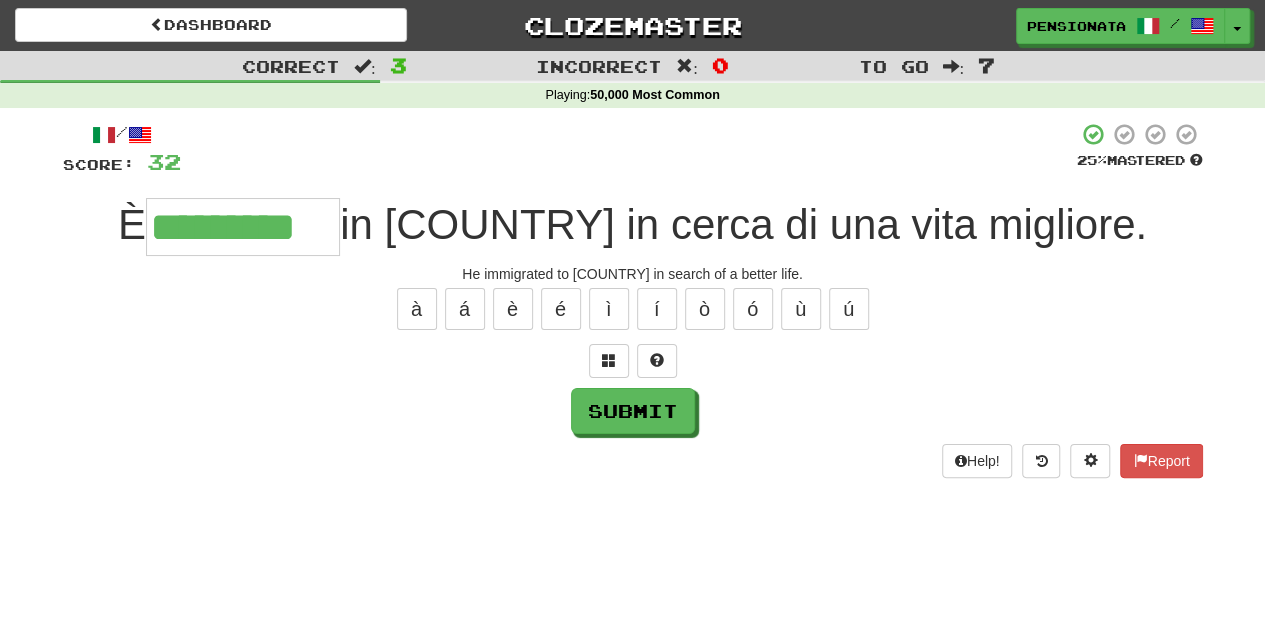 type on "*********" 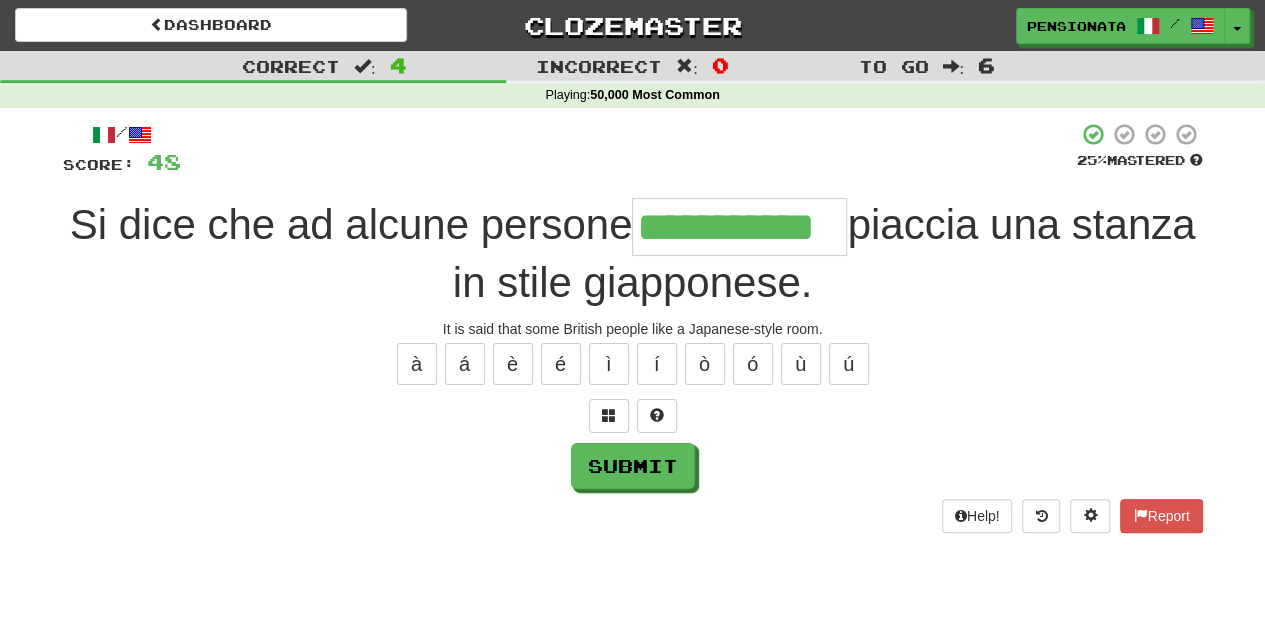 type on "**********" 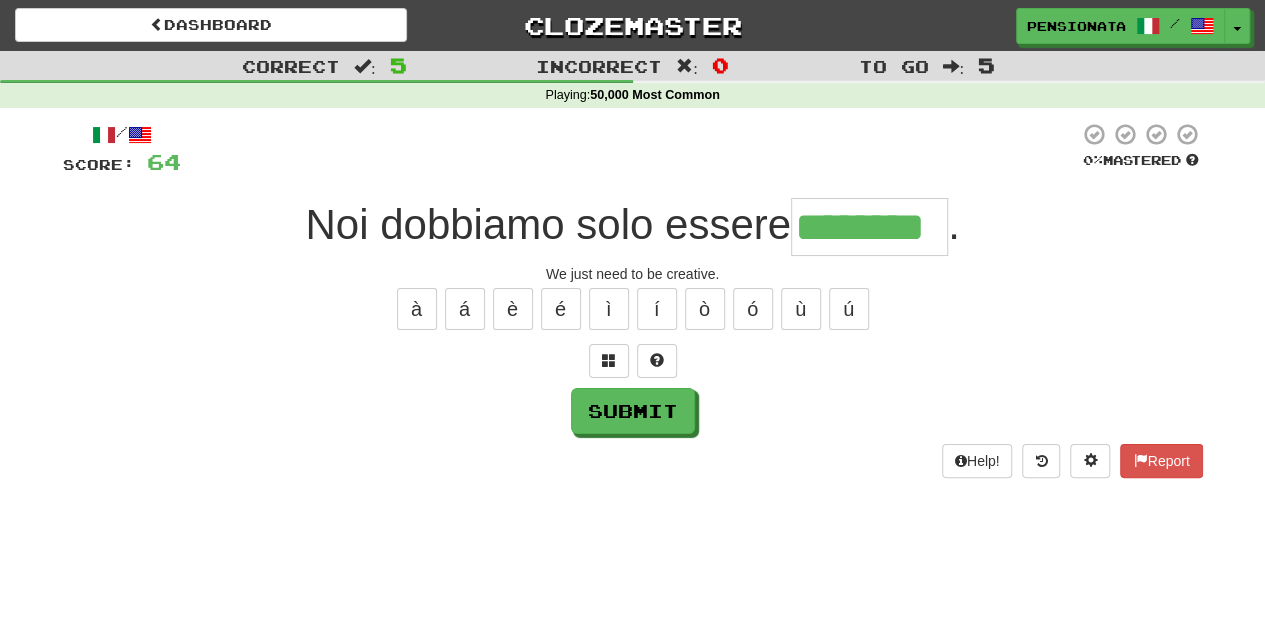 type on "********" 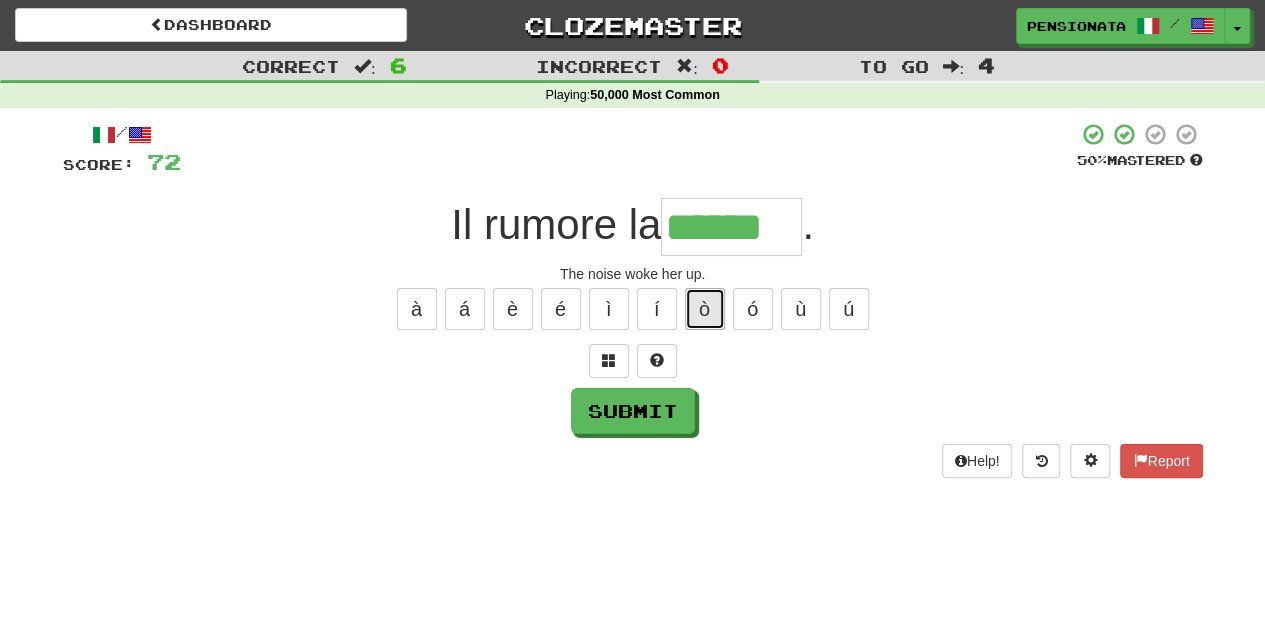 click on "ò" at bounding box center (705, 309) 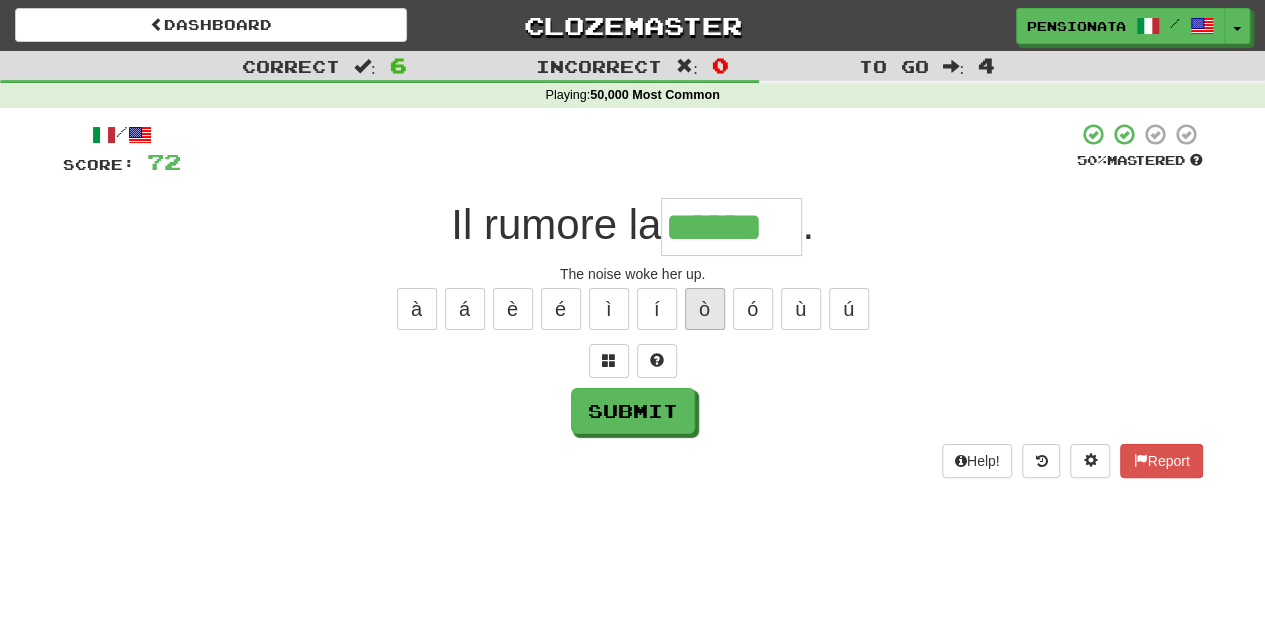 type on "*******" 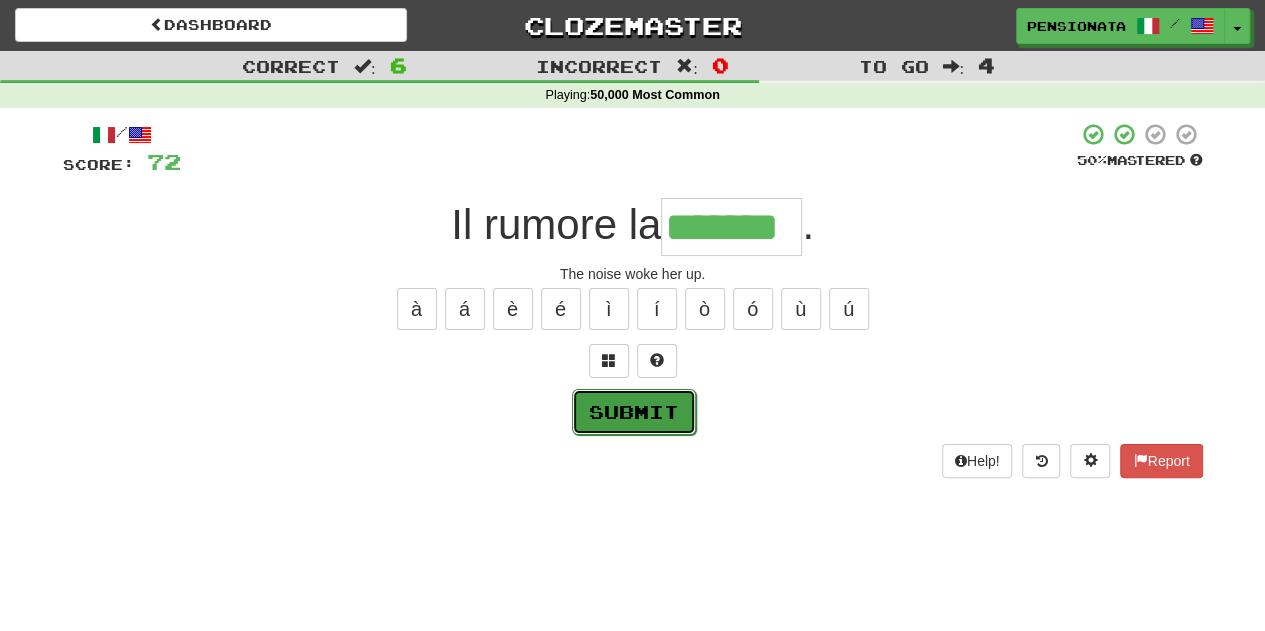 click on "Submit" at bounding box center (634, 412) 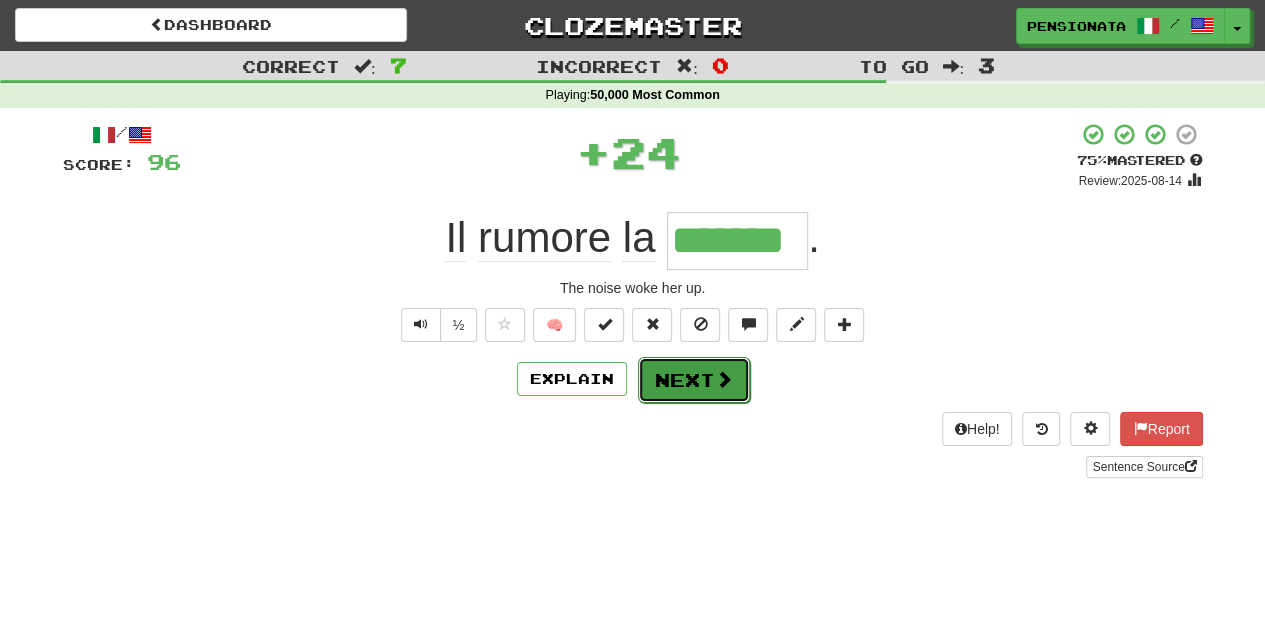 click on "Next" at bounding box center [694, 380] 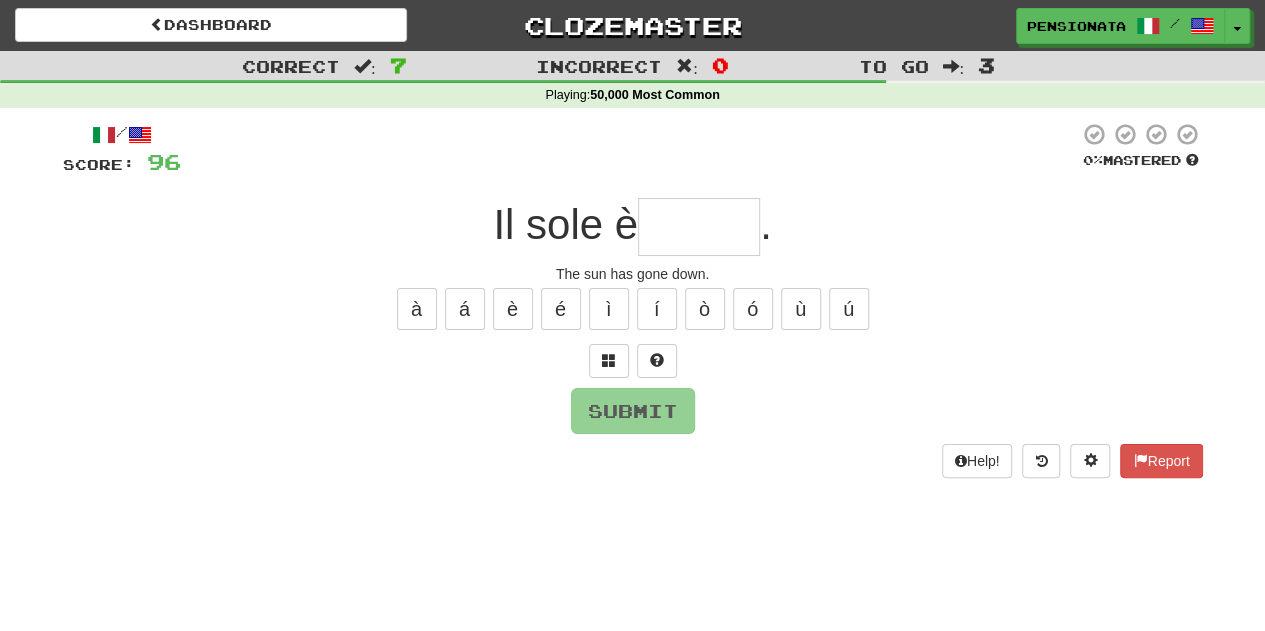 type on "*" 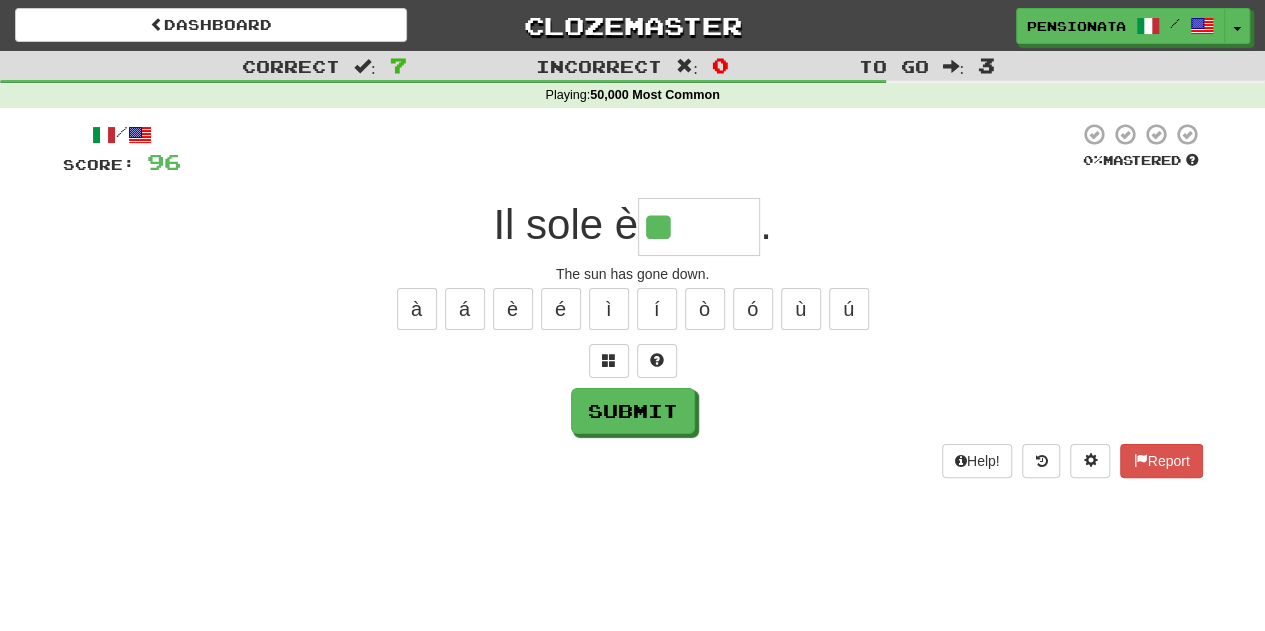 type on "******" 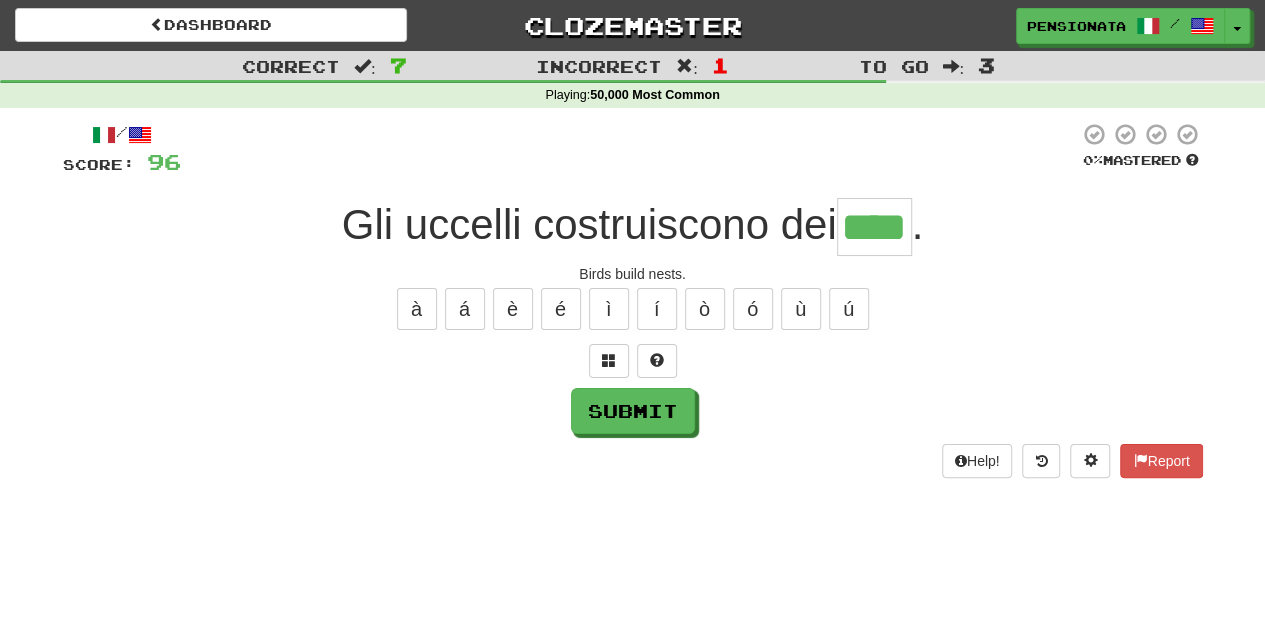 type on "****" 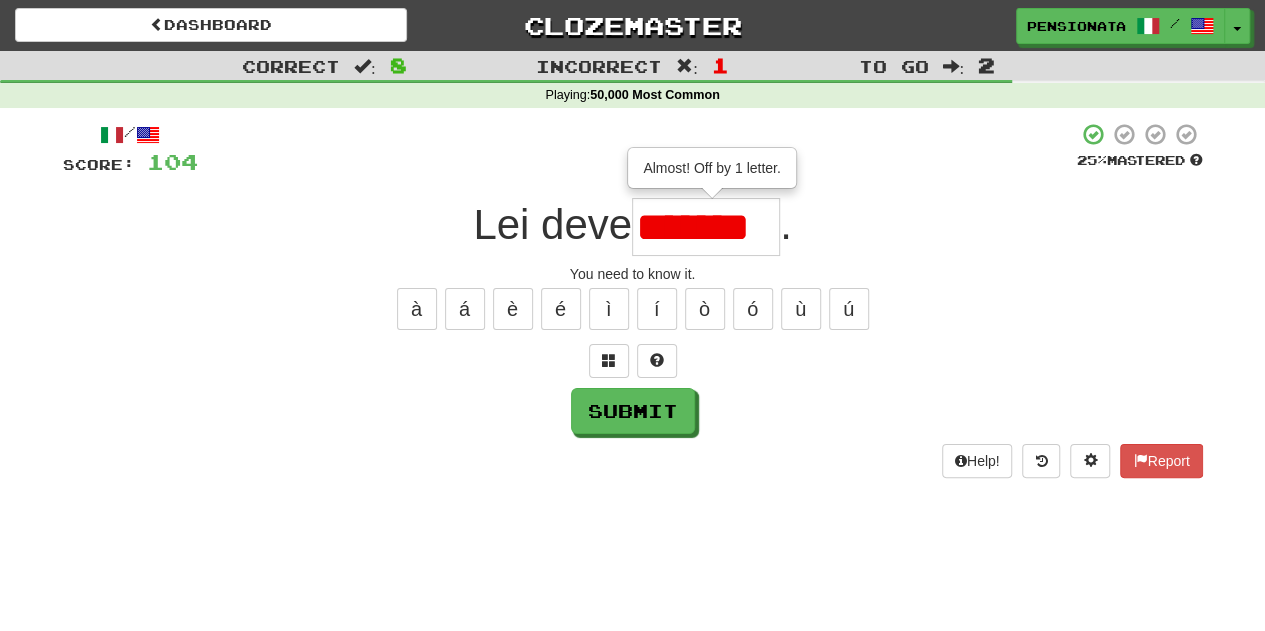 type on "*******" 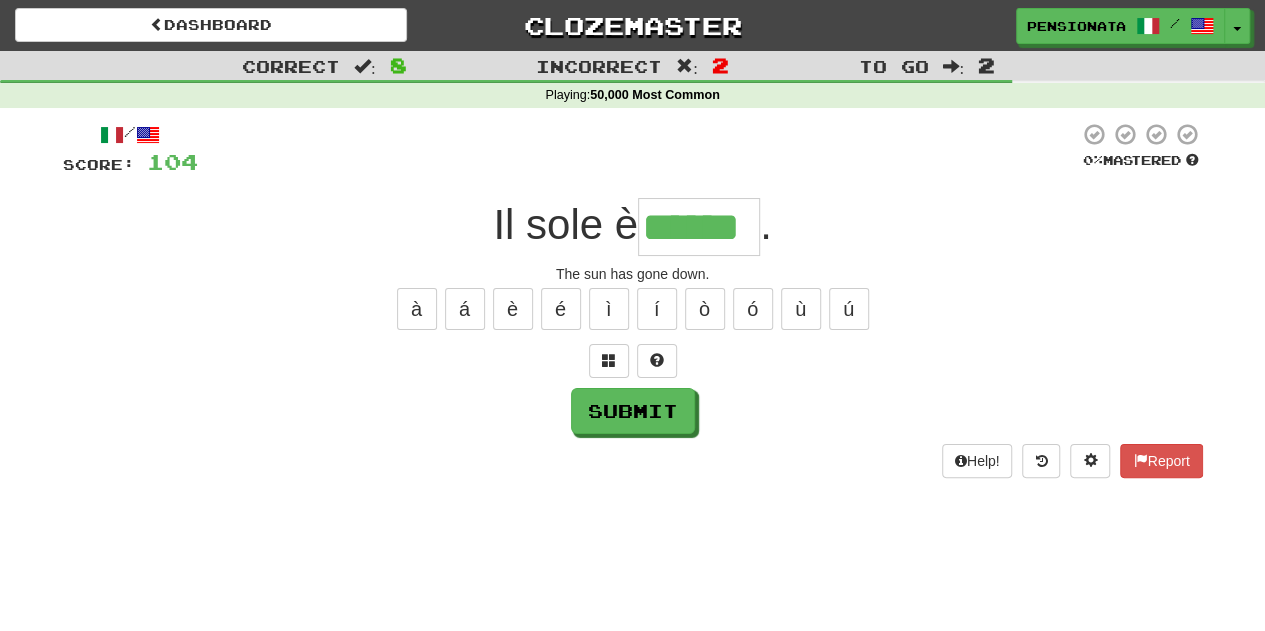 type on "******" 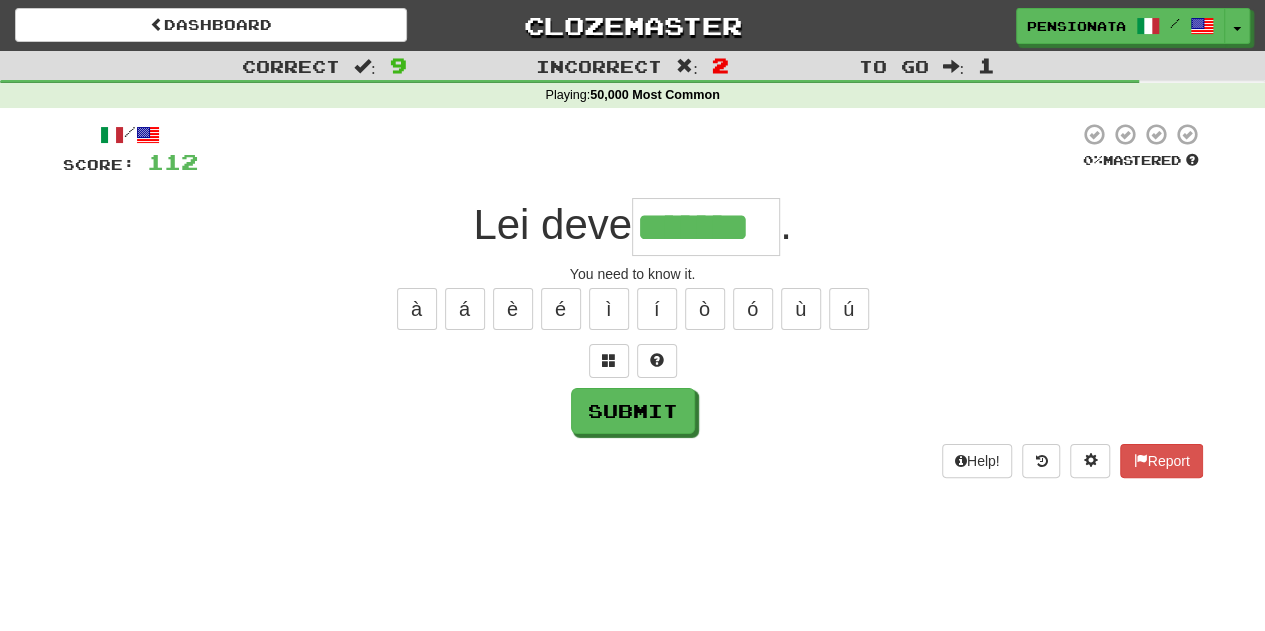 type on "*******" 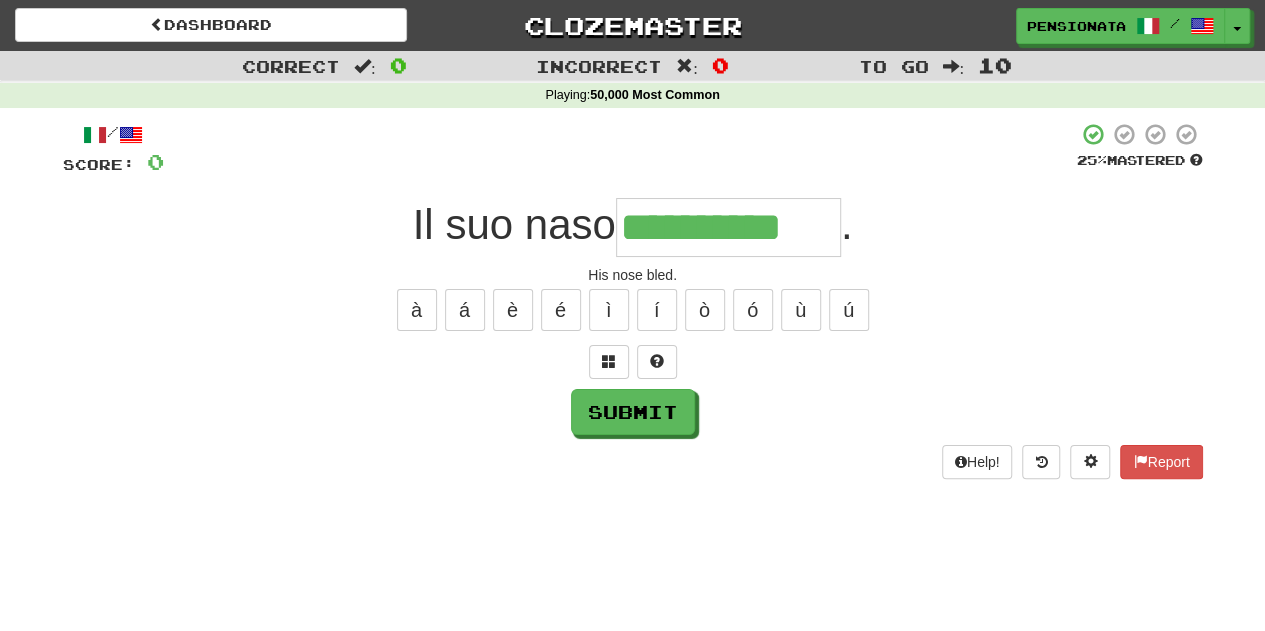 type on "**********" 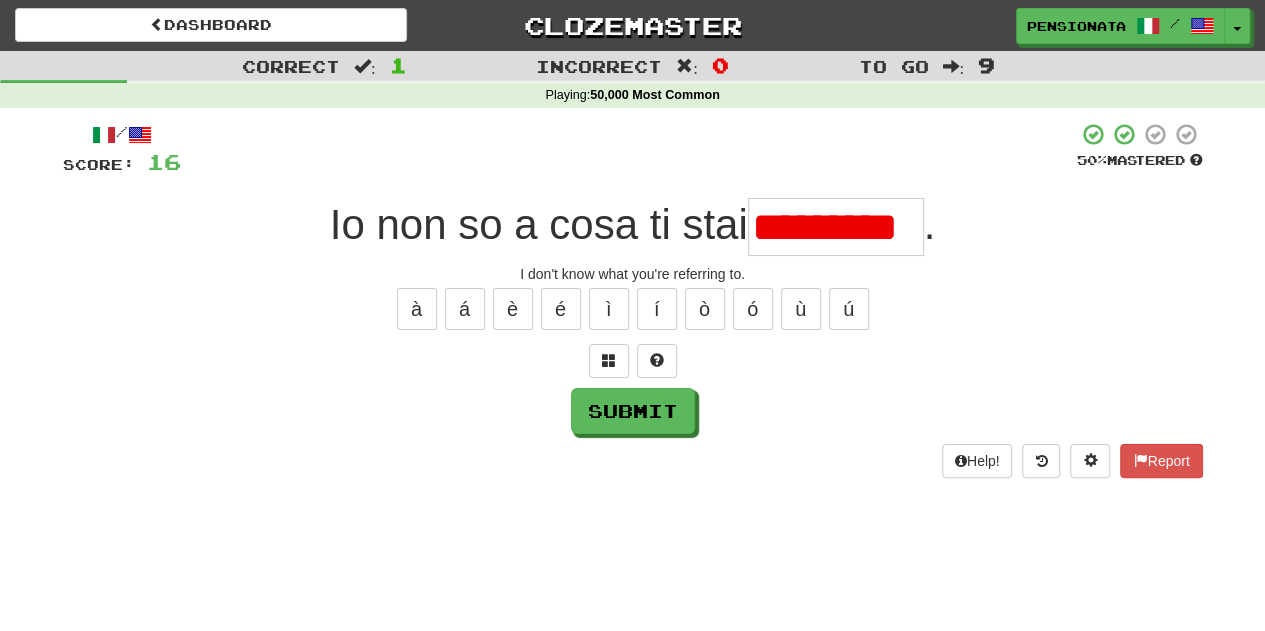 scroll, scrollTop: 0, scrollLeft: 0, axis: both 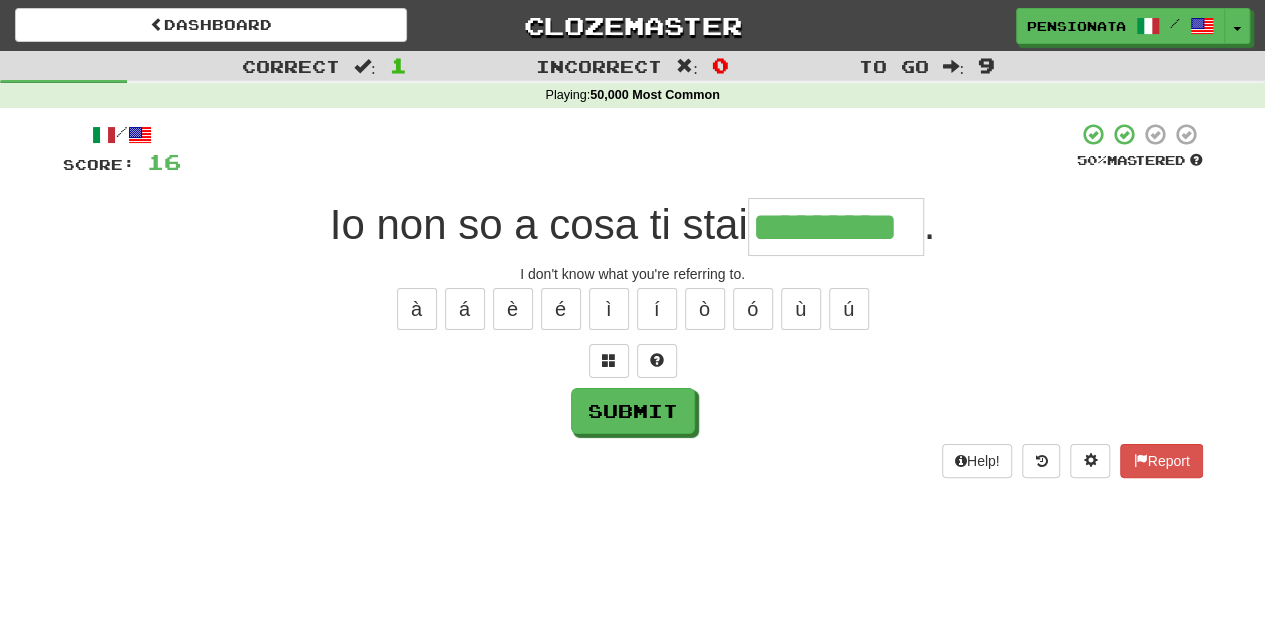 type on "*********" 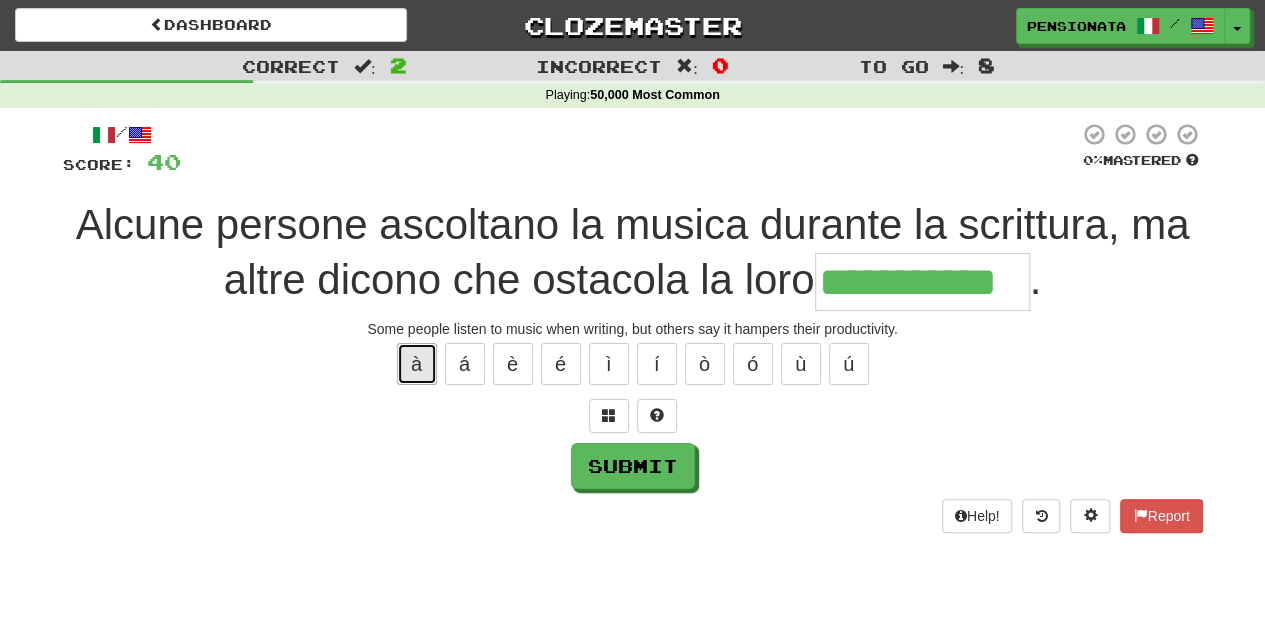 click on "à" at bounding box center (417, 364) 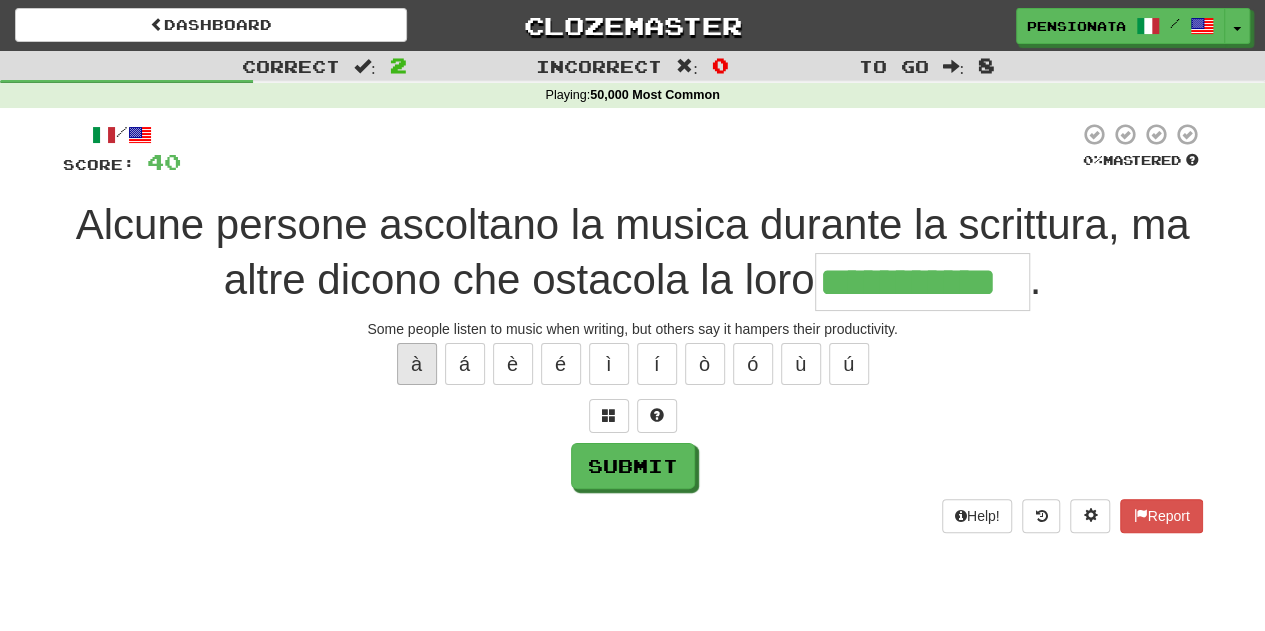 type on "**********" 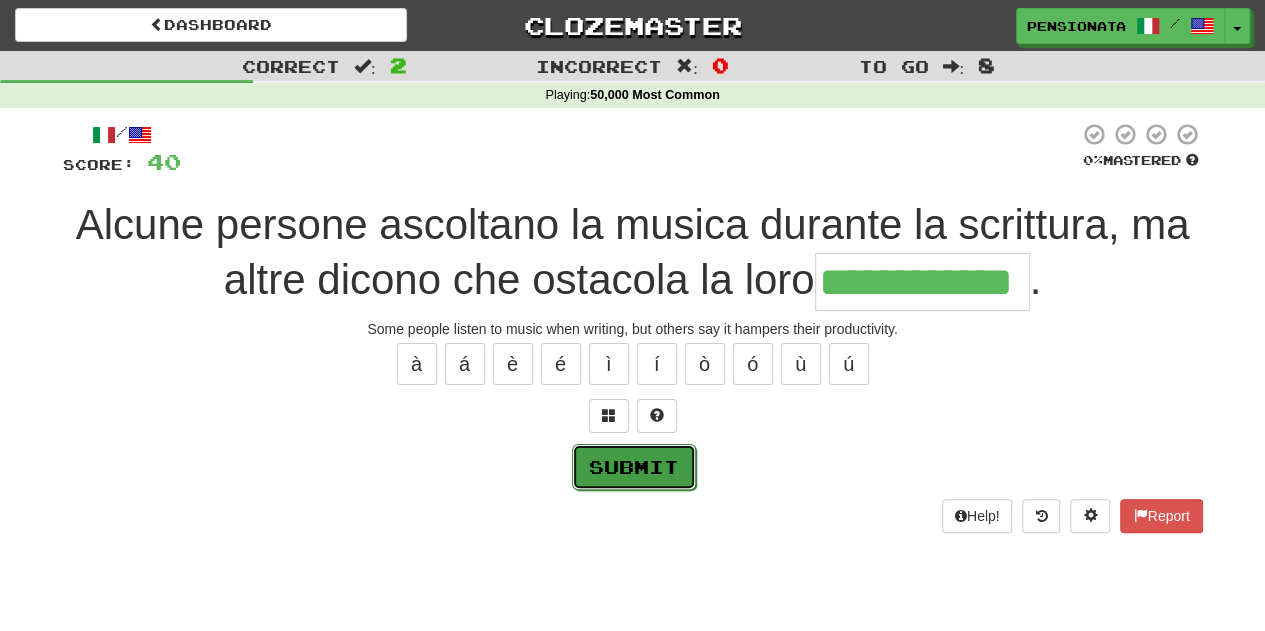 click on "Submit" at bounding box center (634, 467) 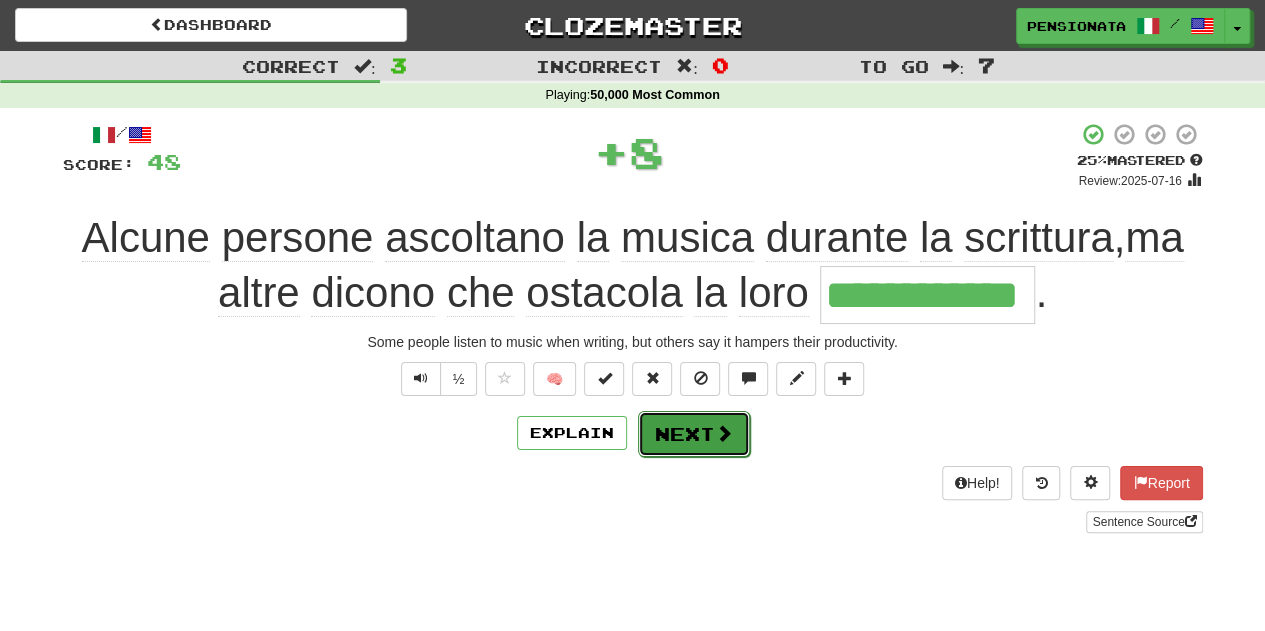 click on "Next" at bounding box center (694, 434) 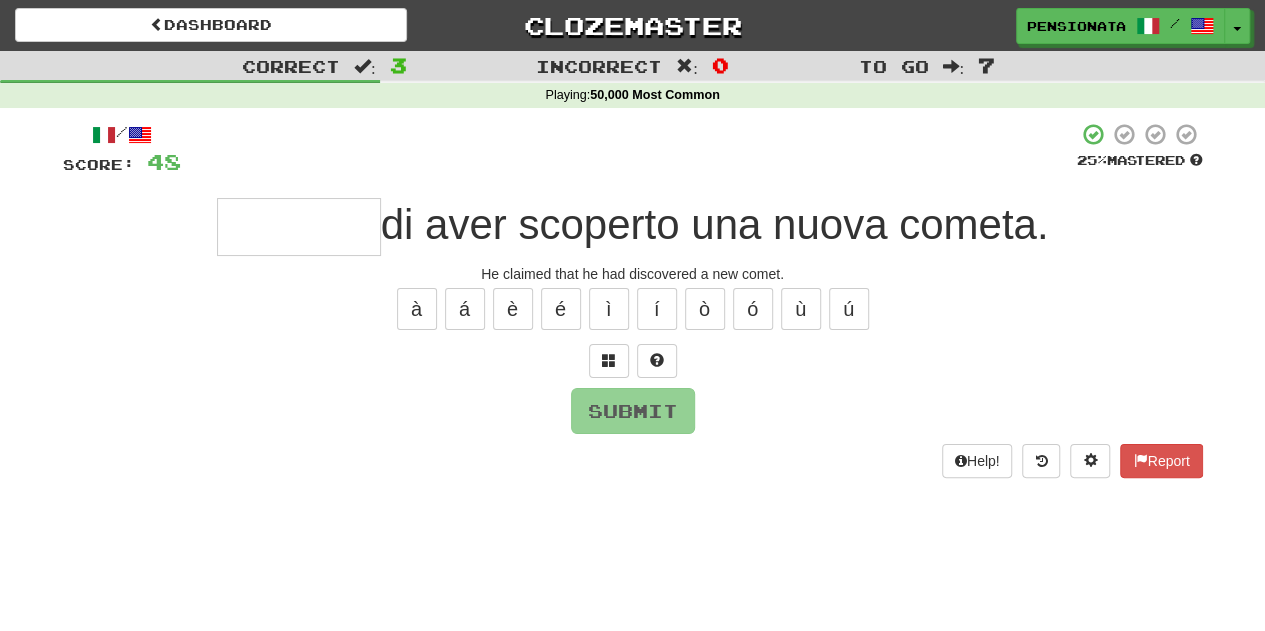 type on "*" 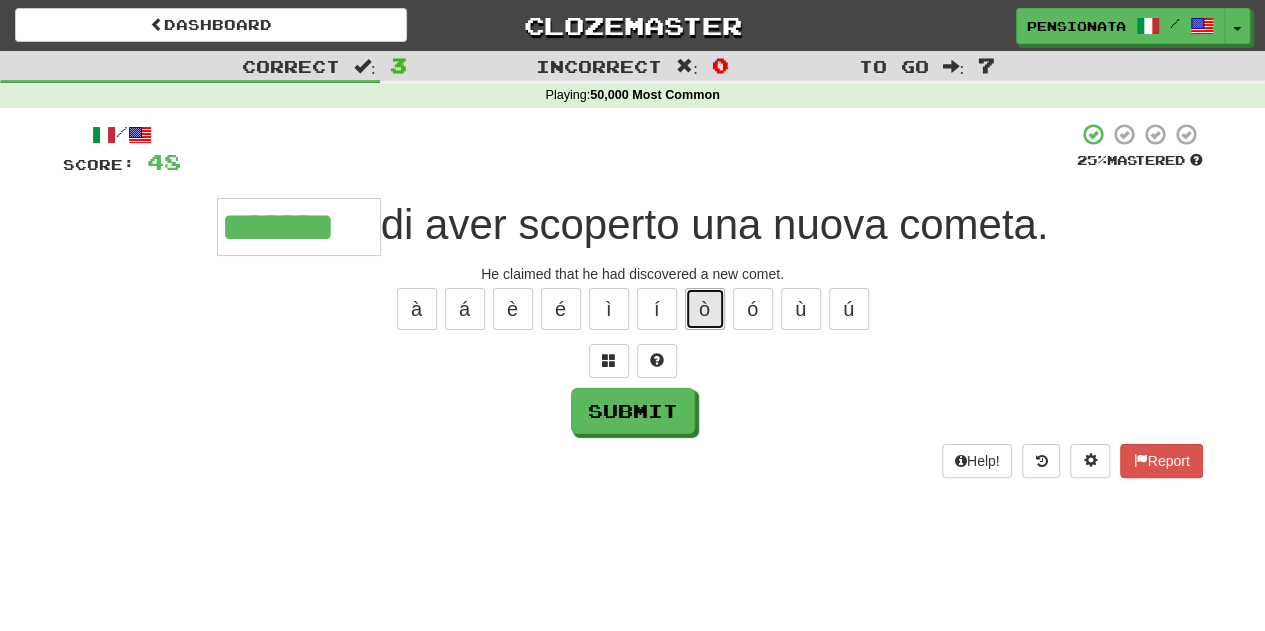 click on "ò" at bounding box center [705, 309] 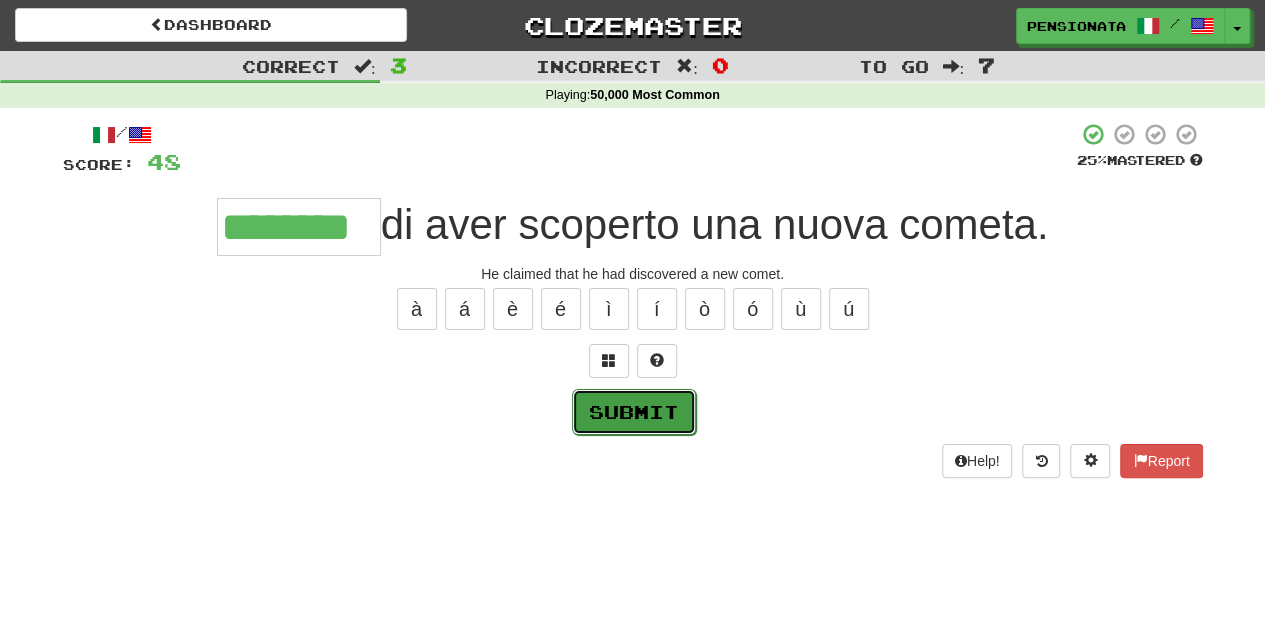click on "Submit" at bounding box center (634, 412) 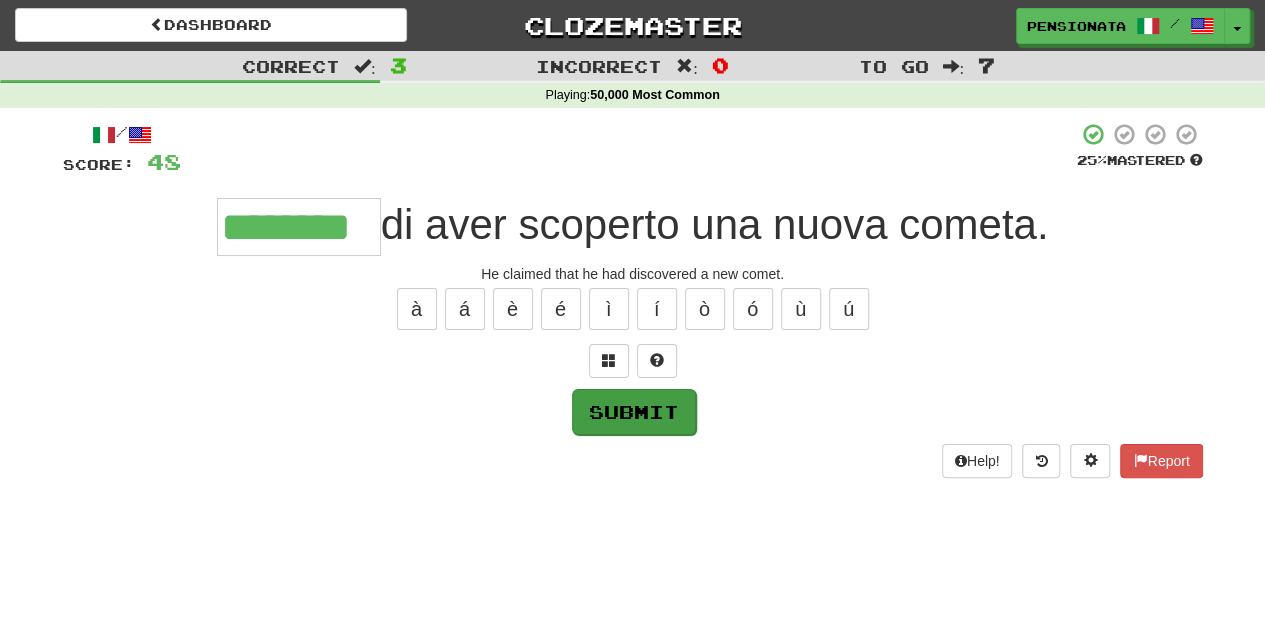 type on "********" 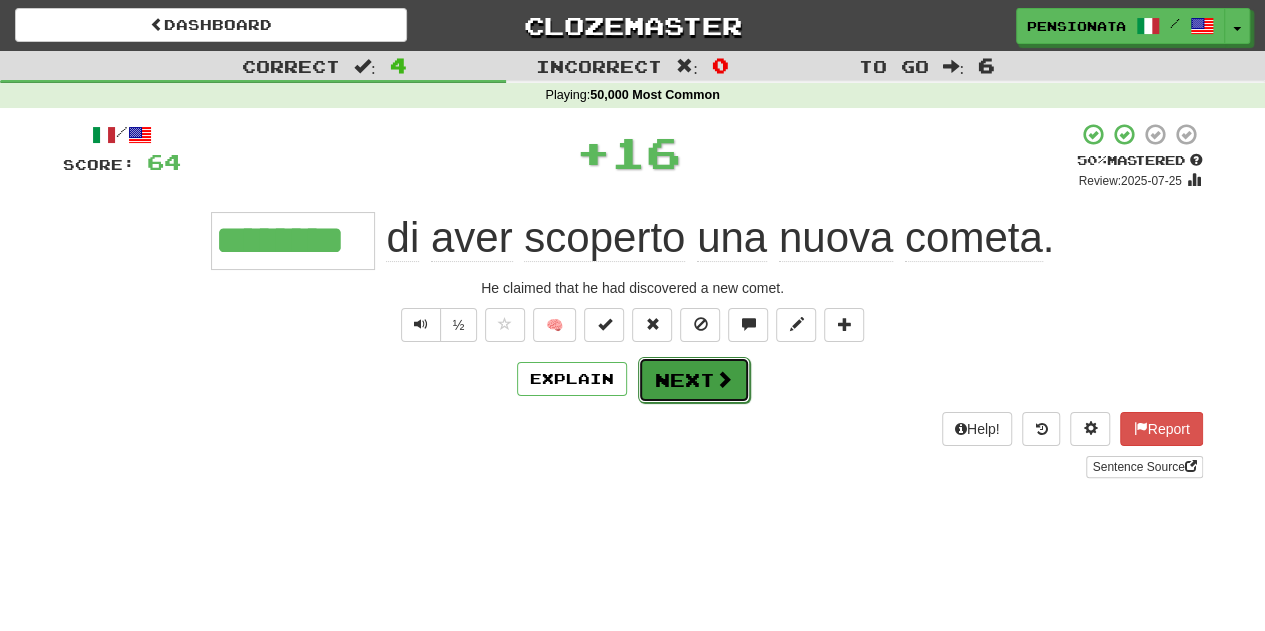 click on "Next" at bounding box center [694, 380] 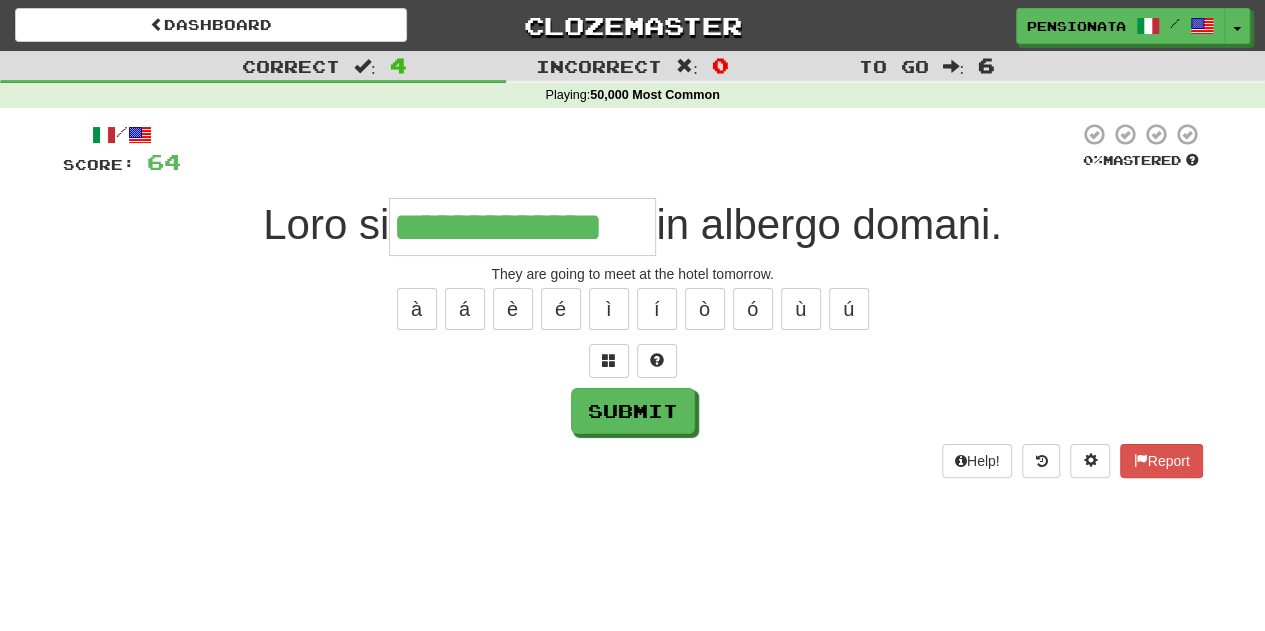 type on "**********" 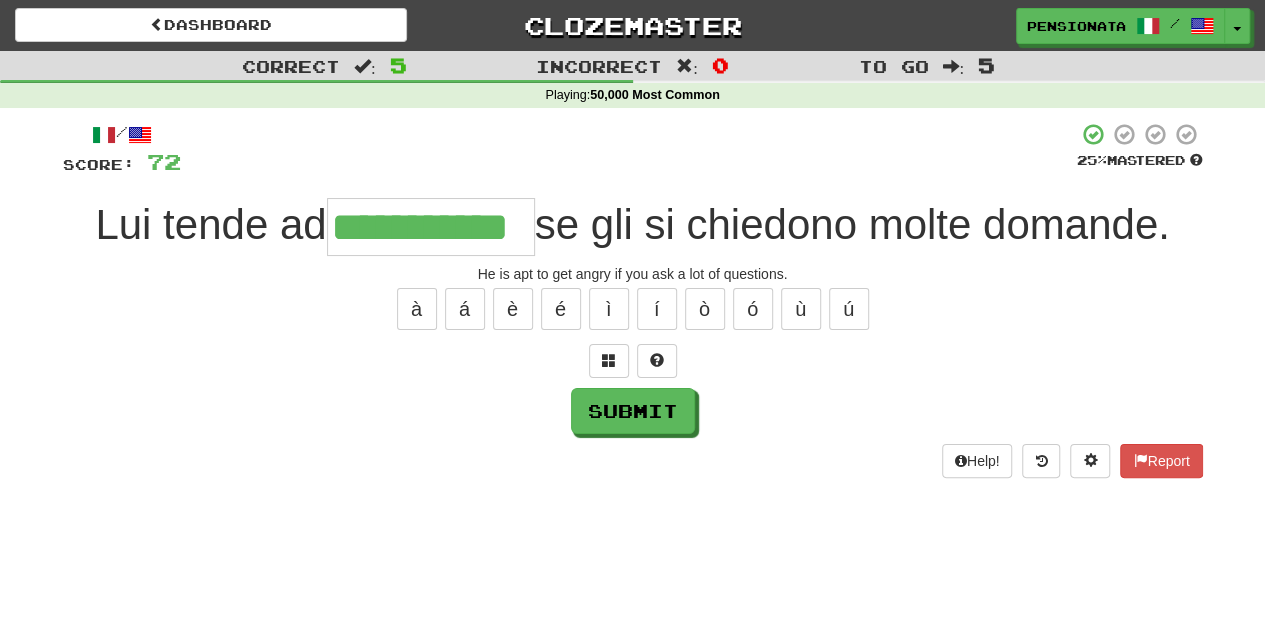 type on "**********" 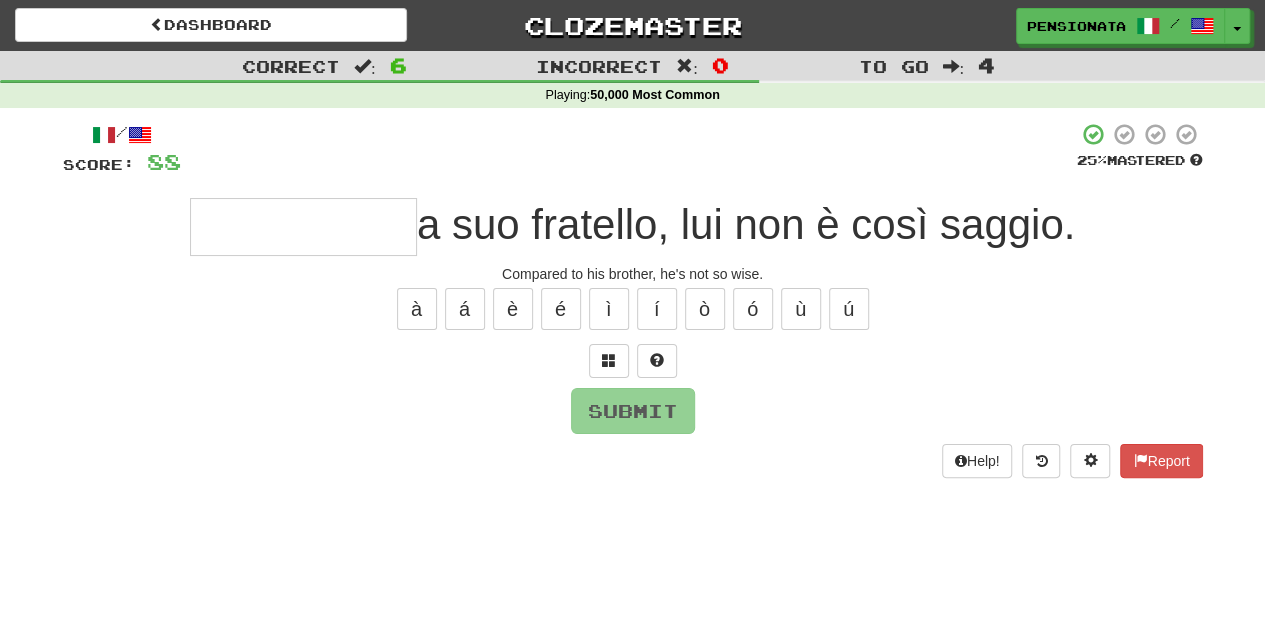type on "*" 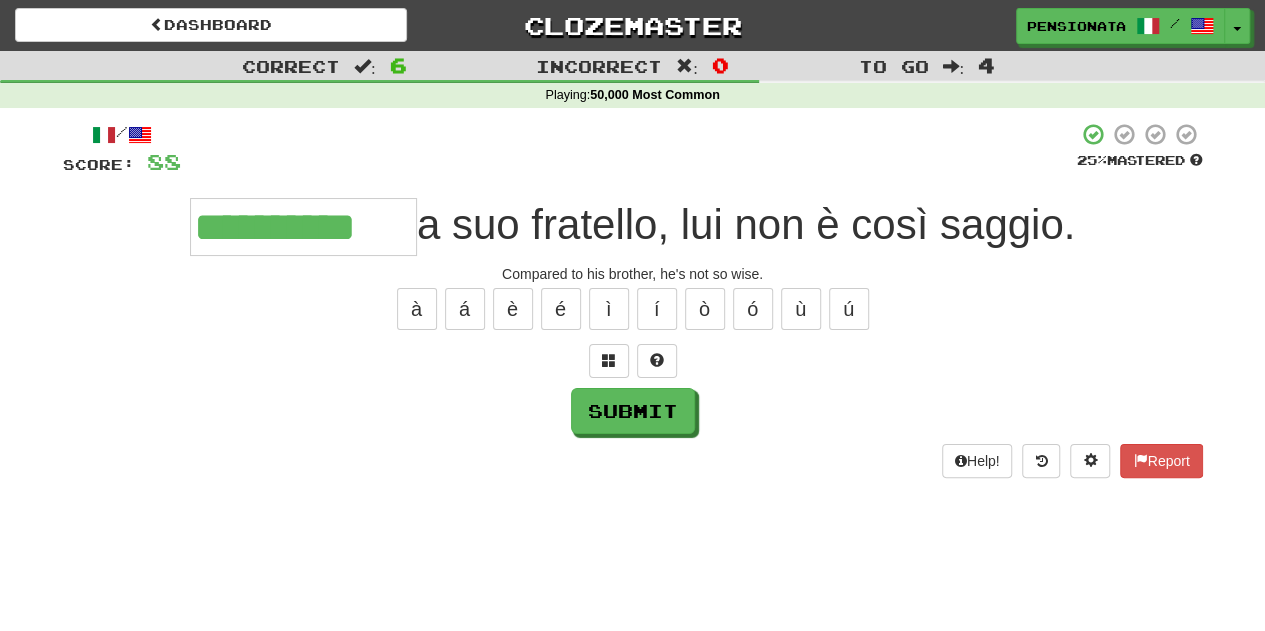 type on "**********" 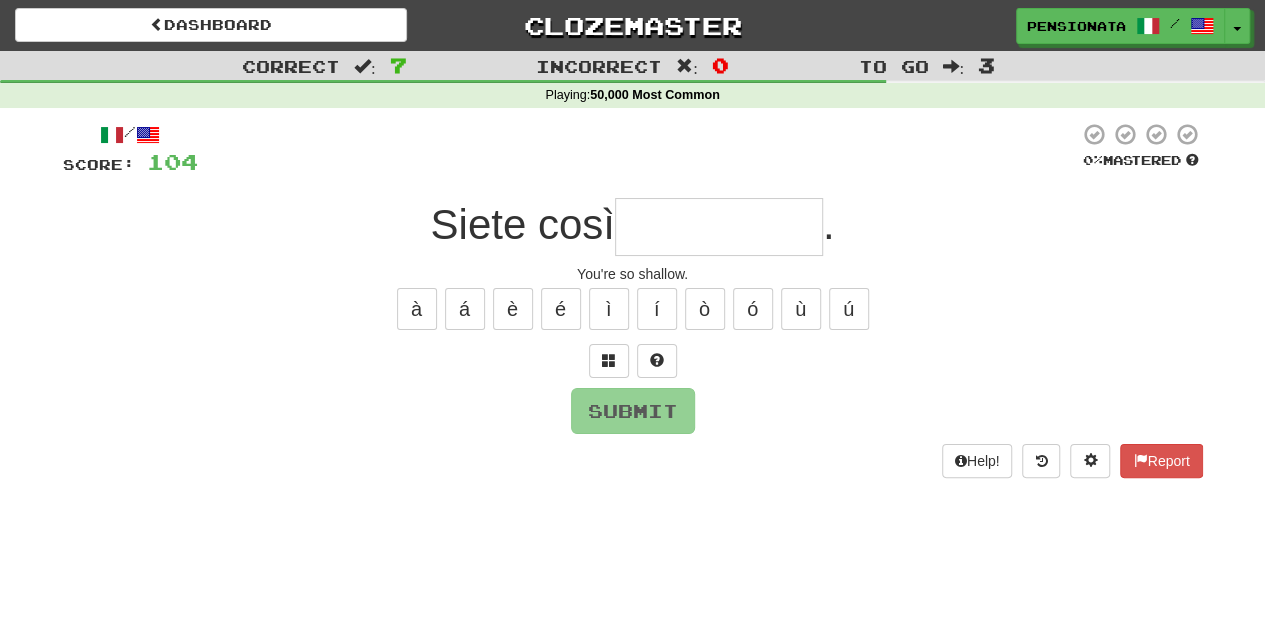 type on "**********" 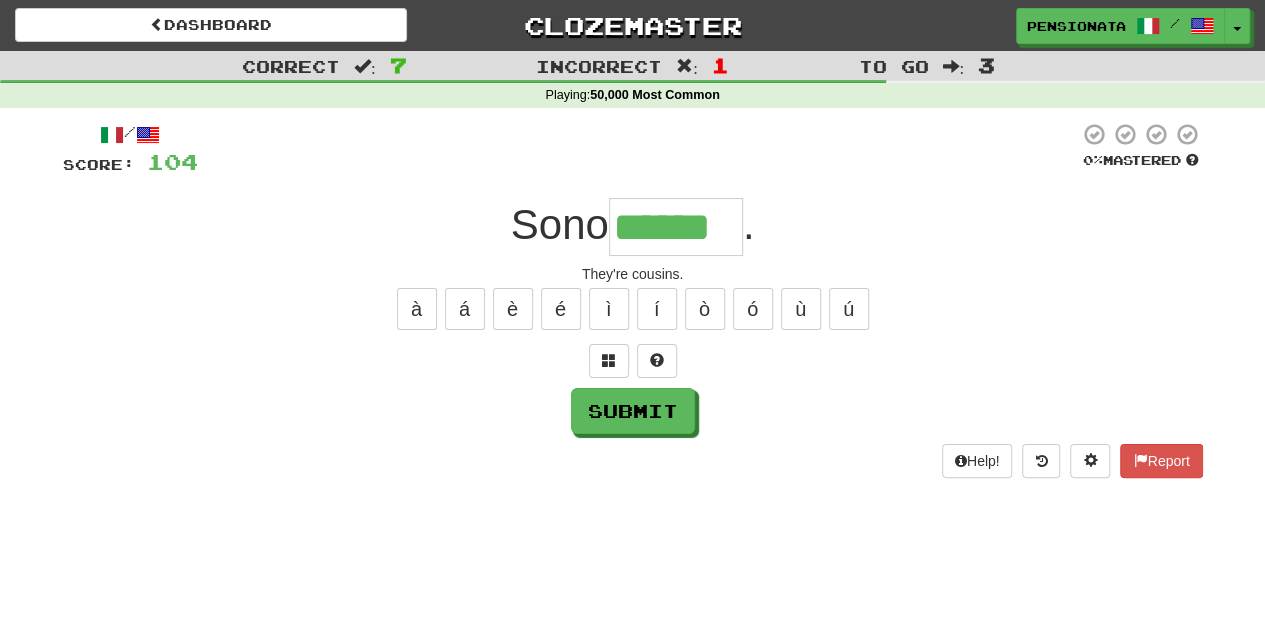 type on "******" 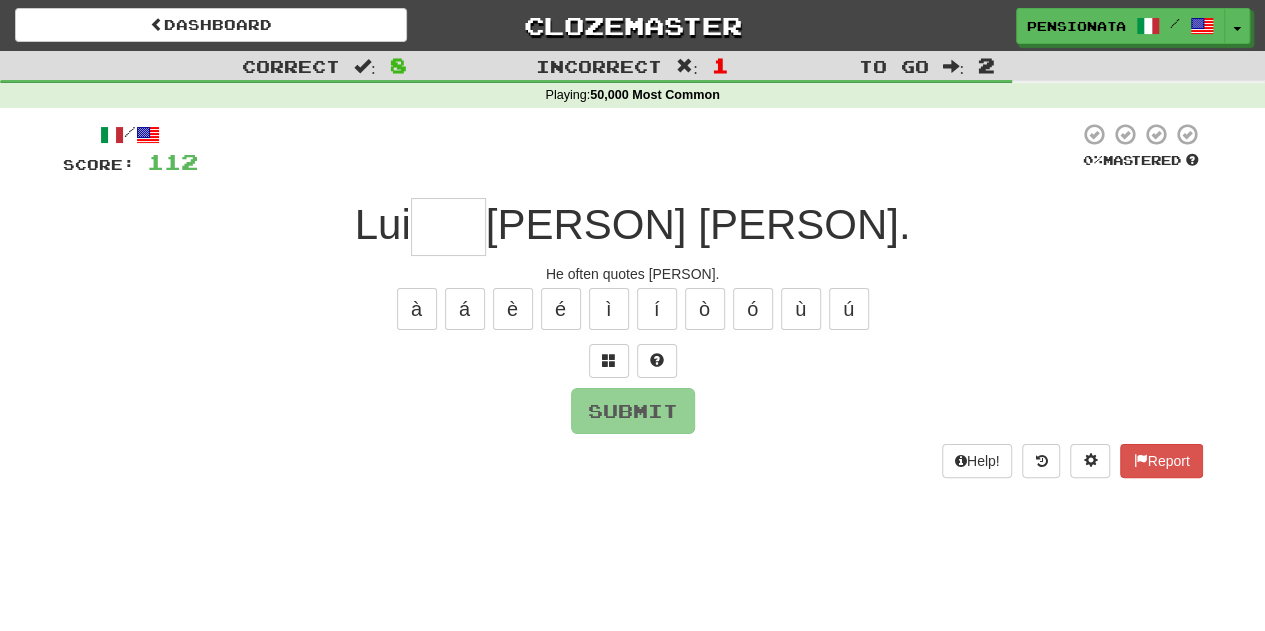 type on "*" 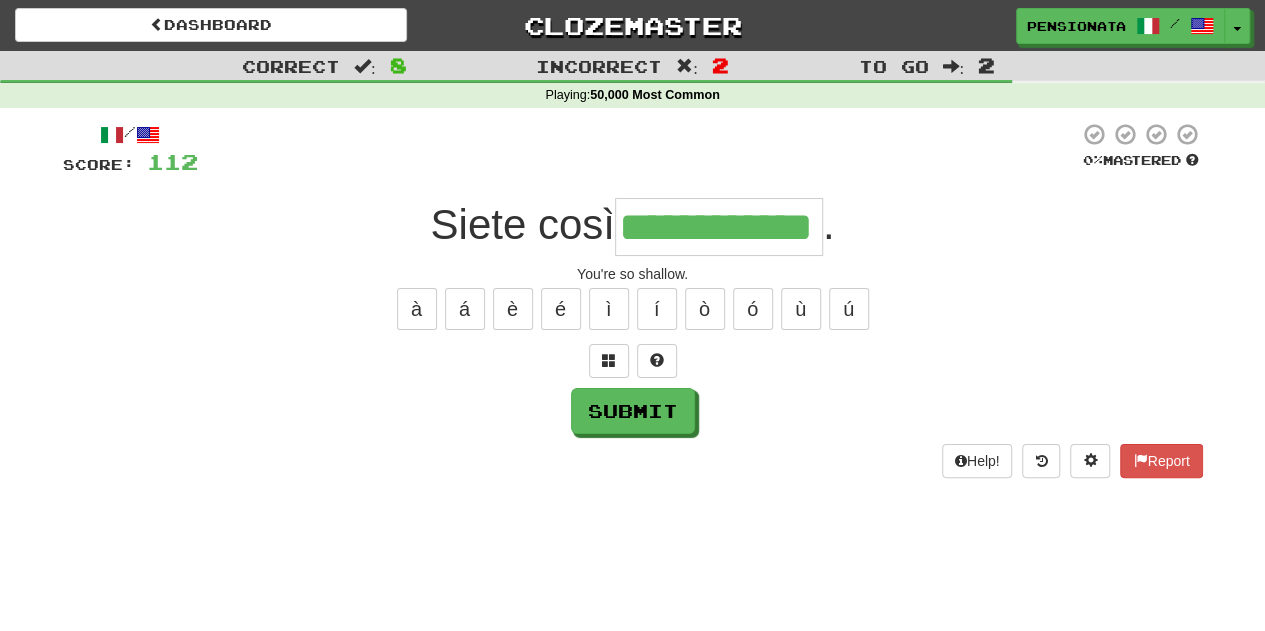type on "**********" 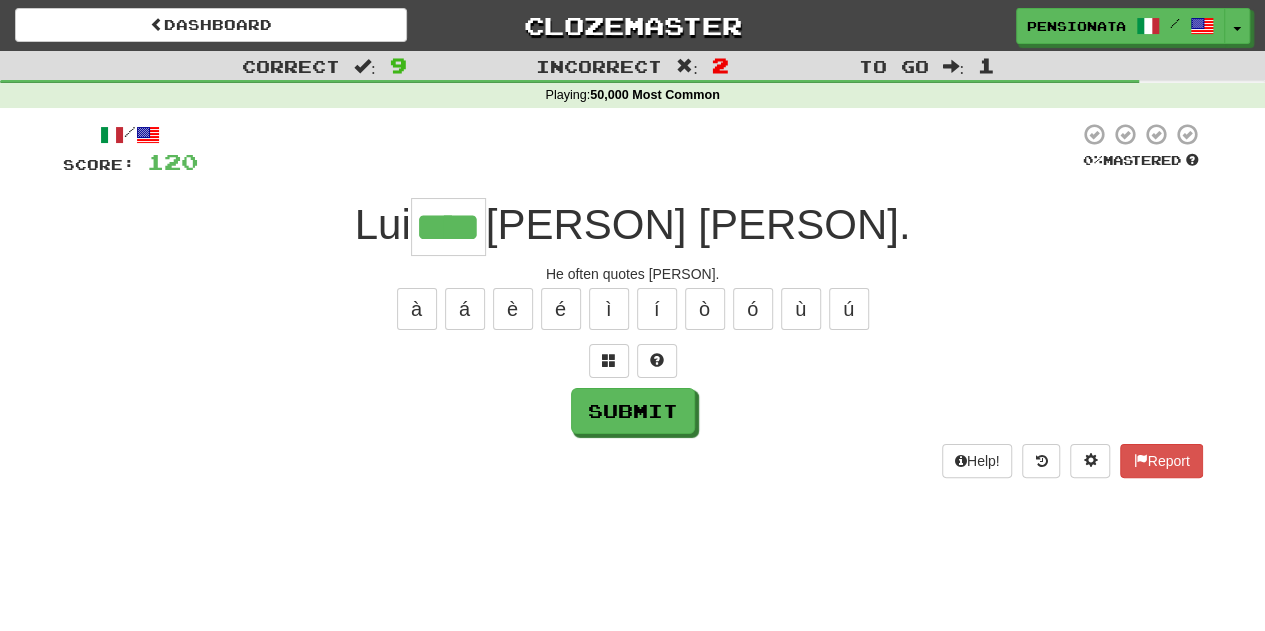type on "****" 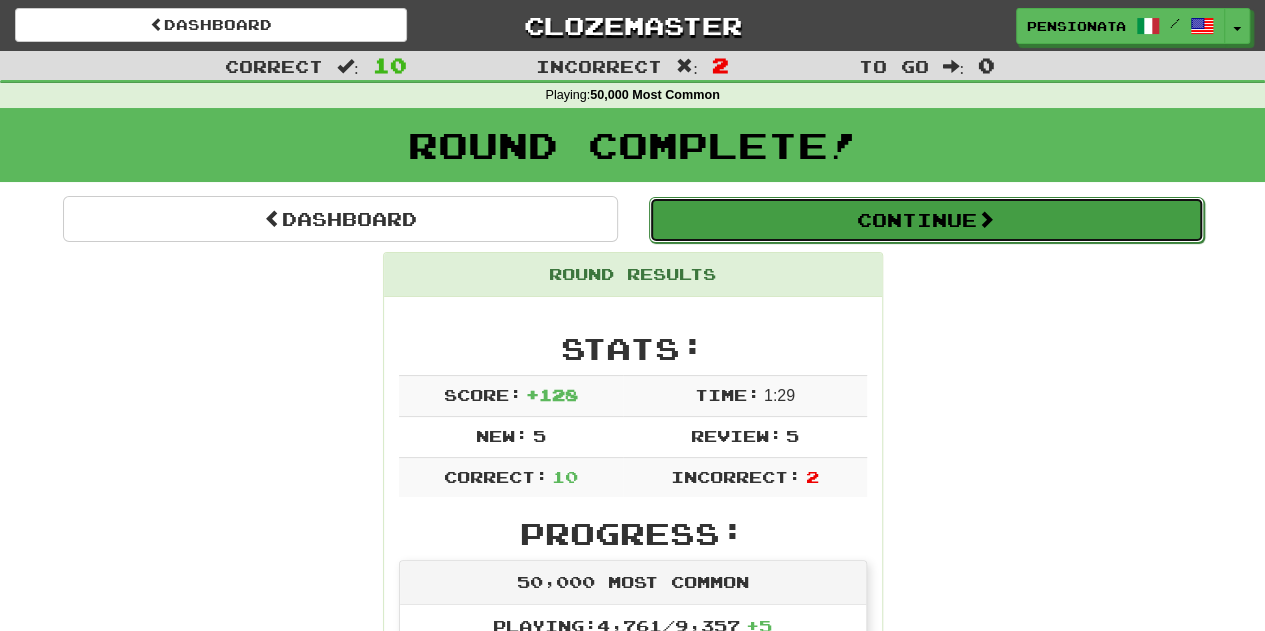click on "Continue" at bounding box center (926, 220) 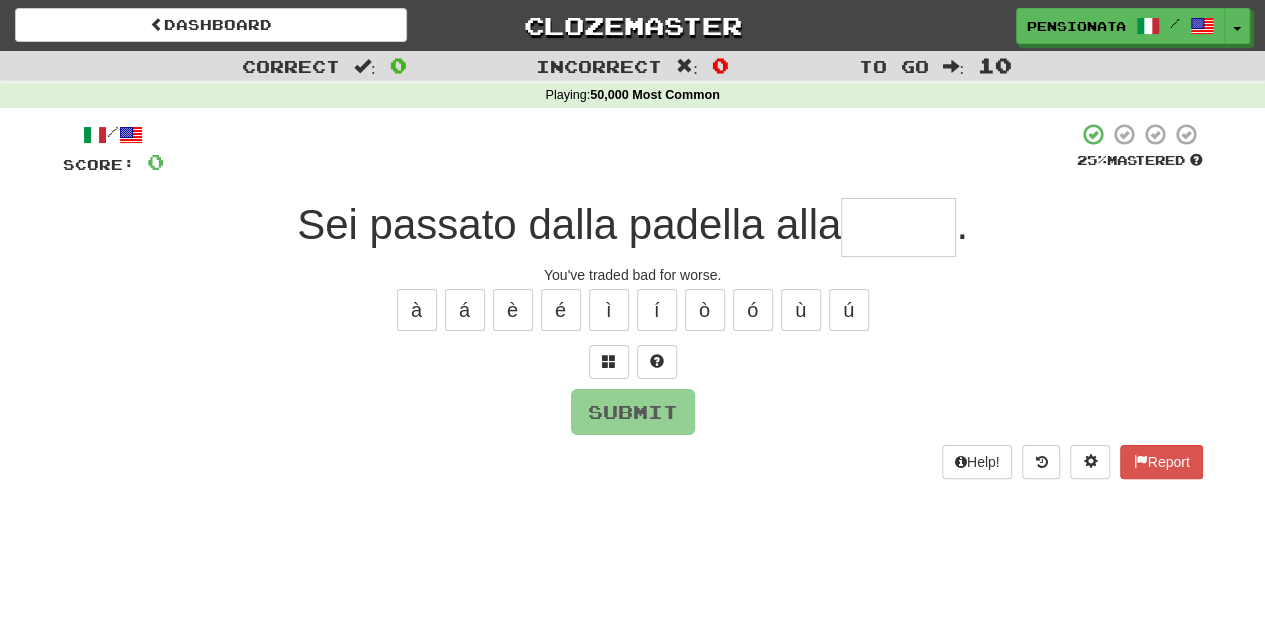 type on "*" 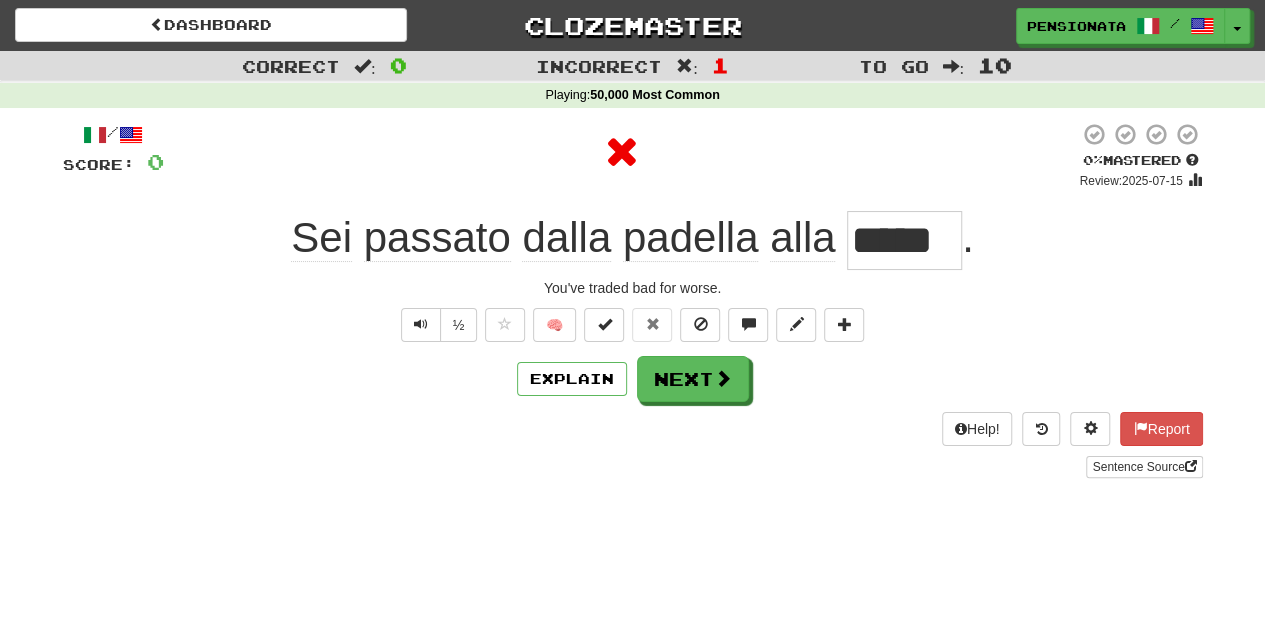 type 